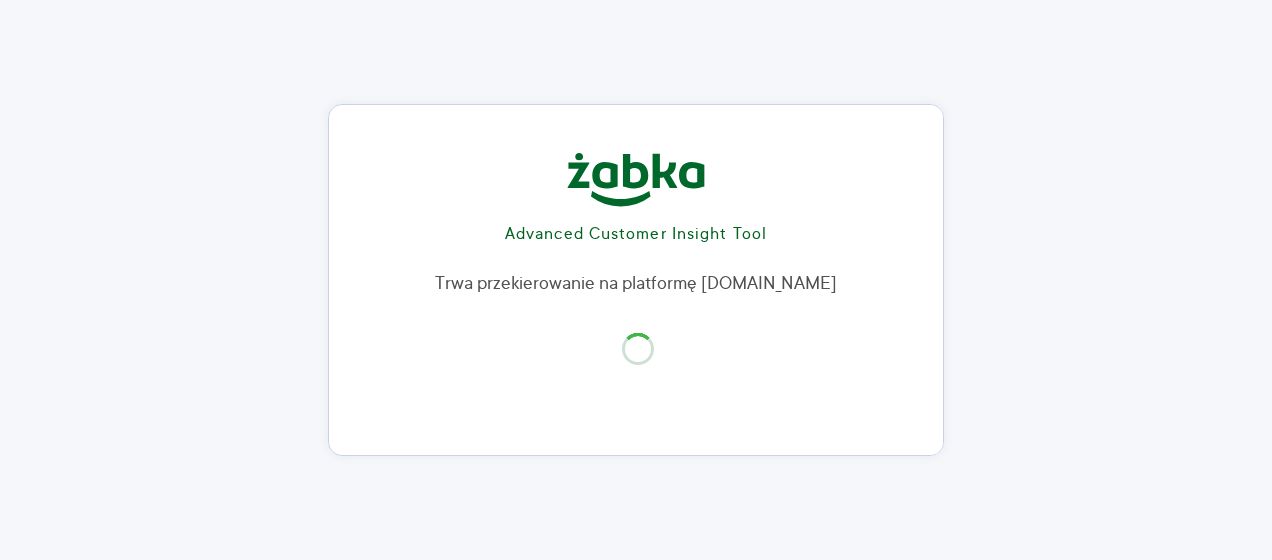 scroll, scrollTop: 0, scrollLeft: 0, axis: both 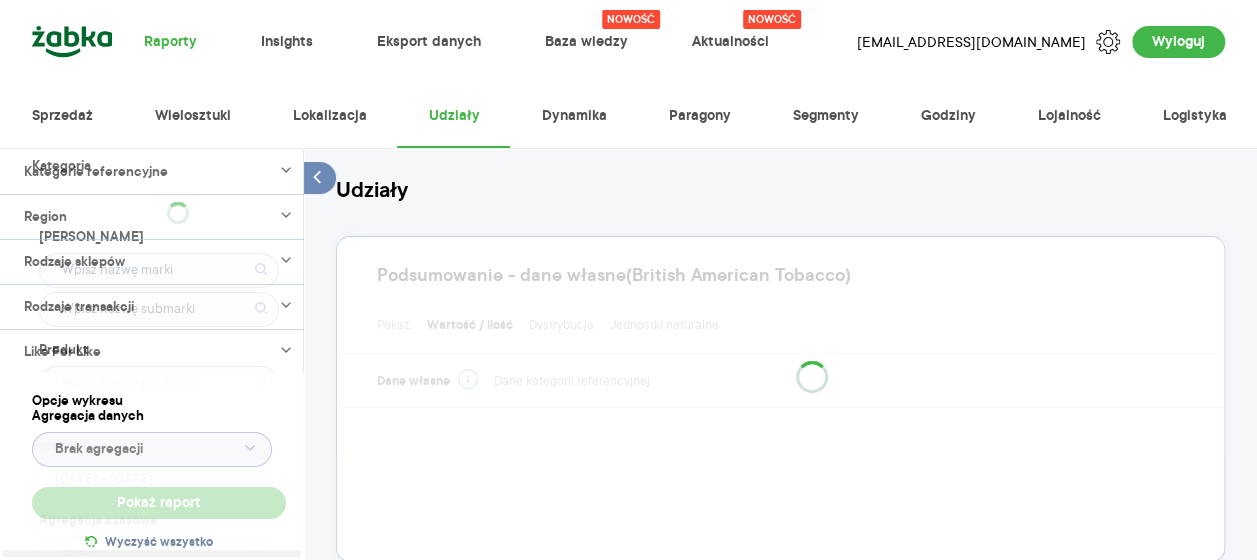 type on "Pobieranie" 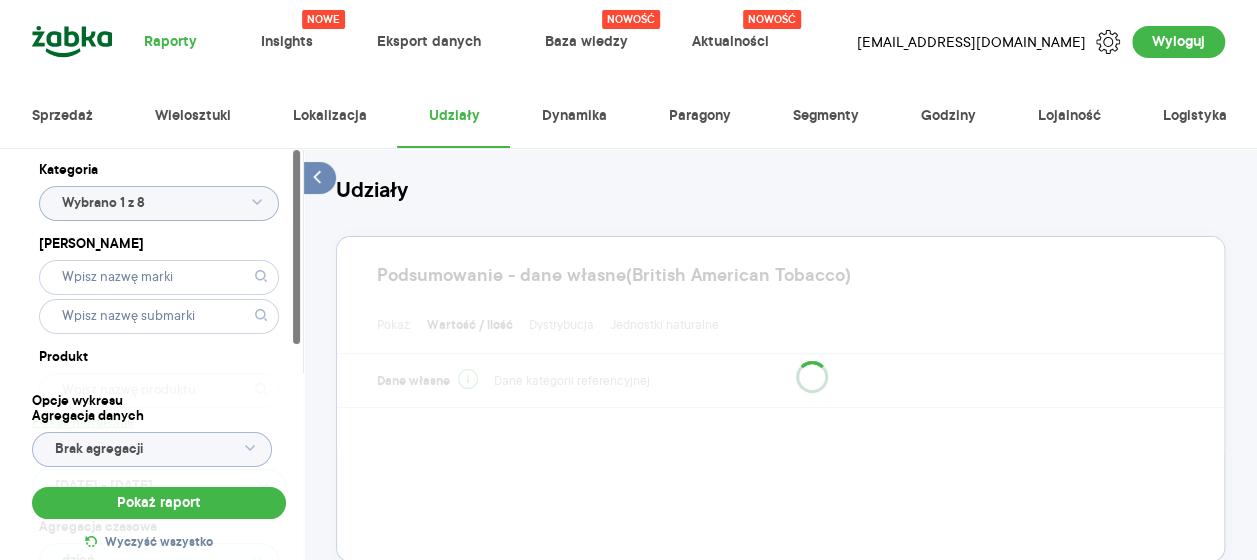 click on "Wybrano 1 z 8" 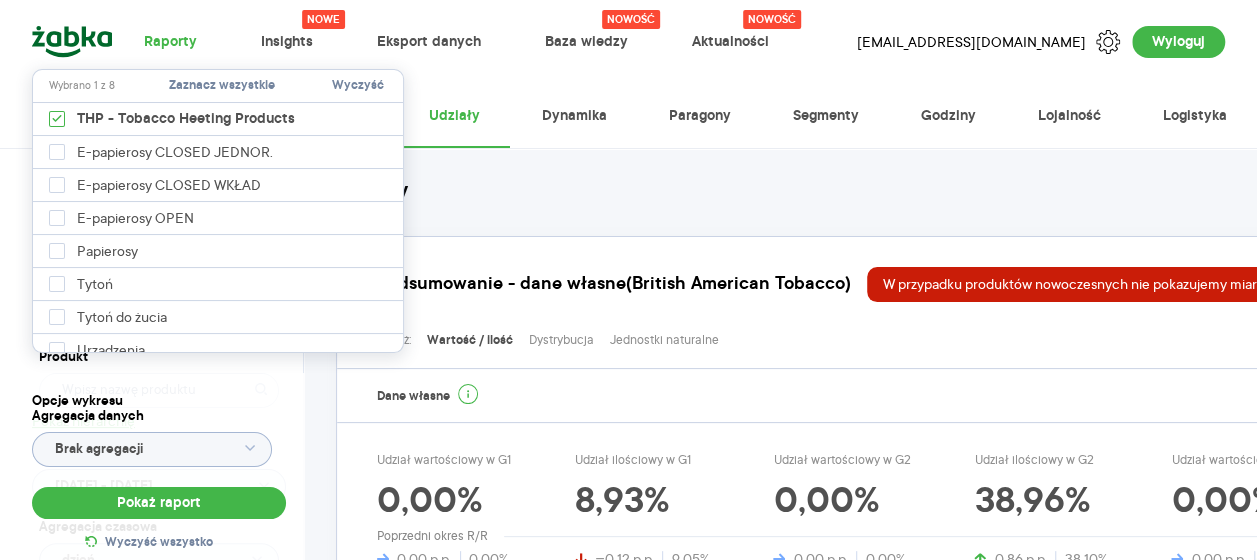 click at bounding box center (218, 344) 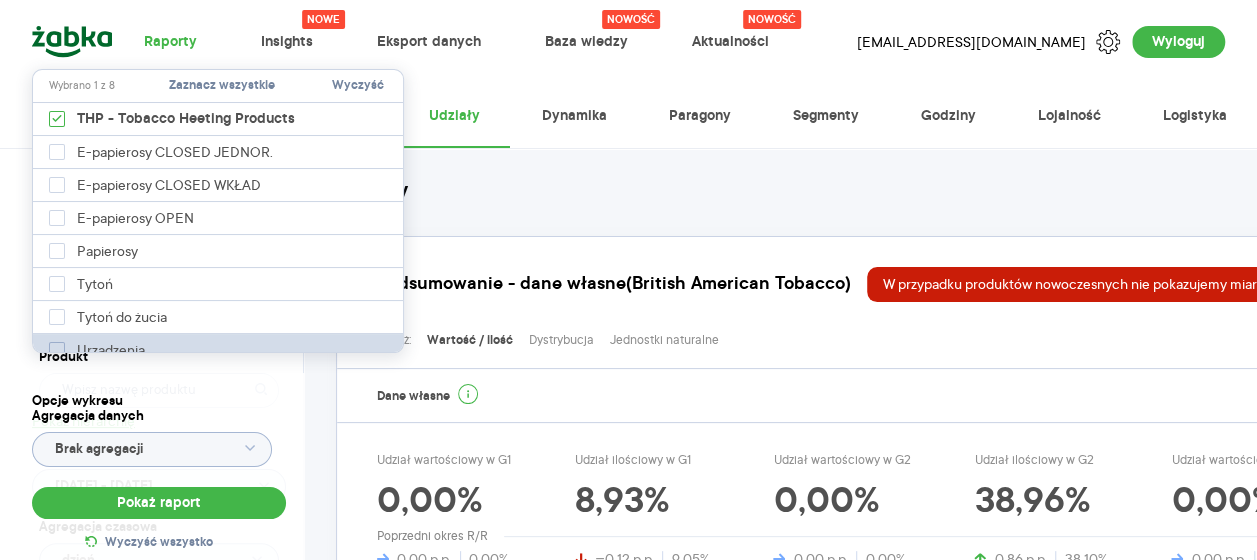 click at bounding box center [57, 350] 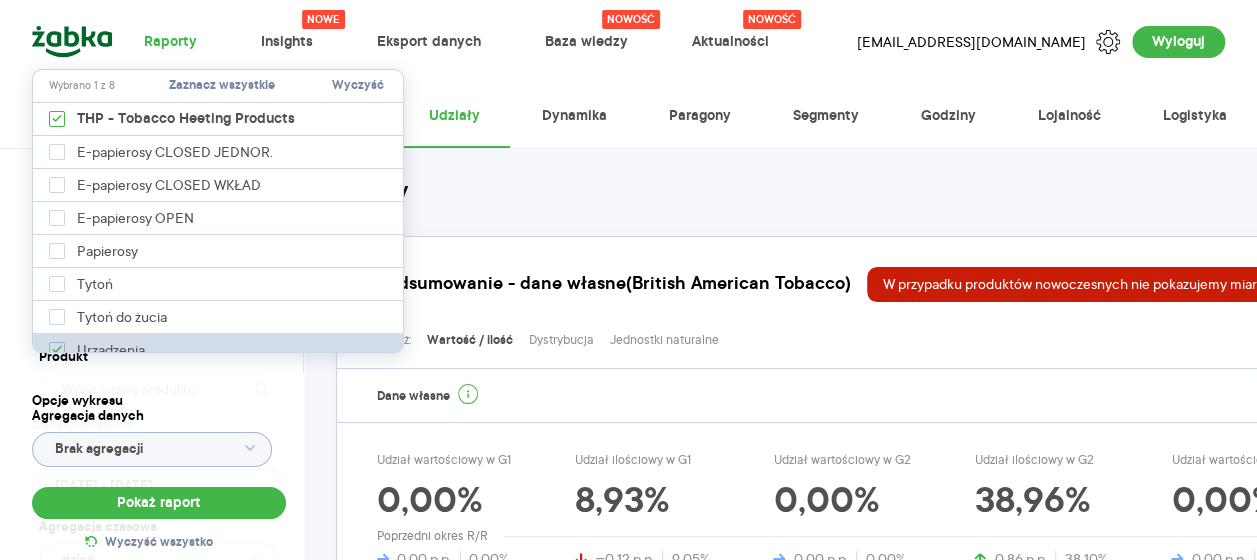 type on "Pobieranie" 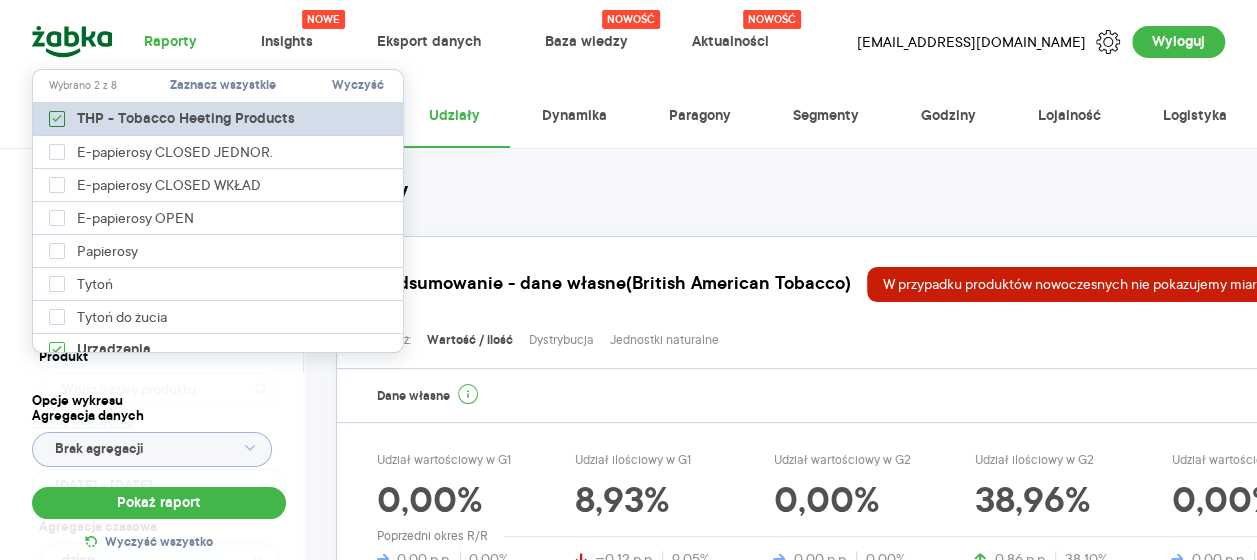 click 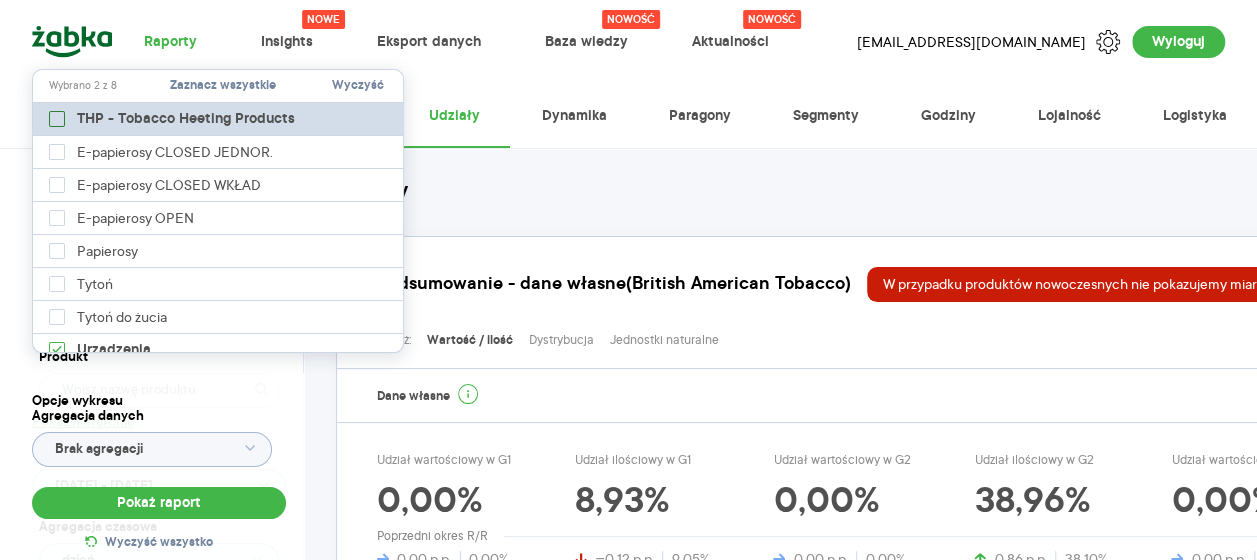type on "Pobieranie" 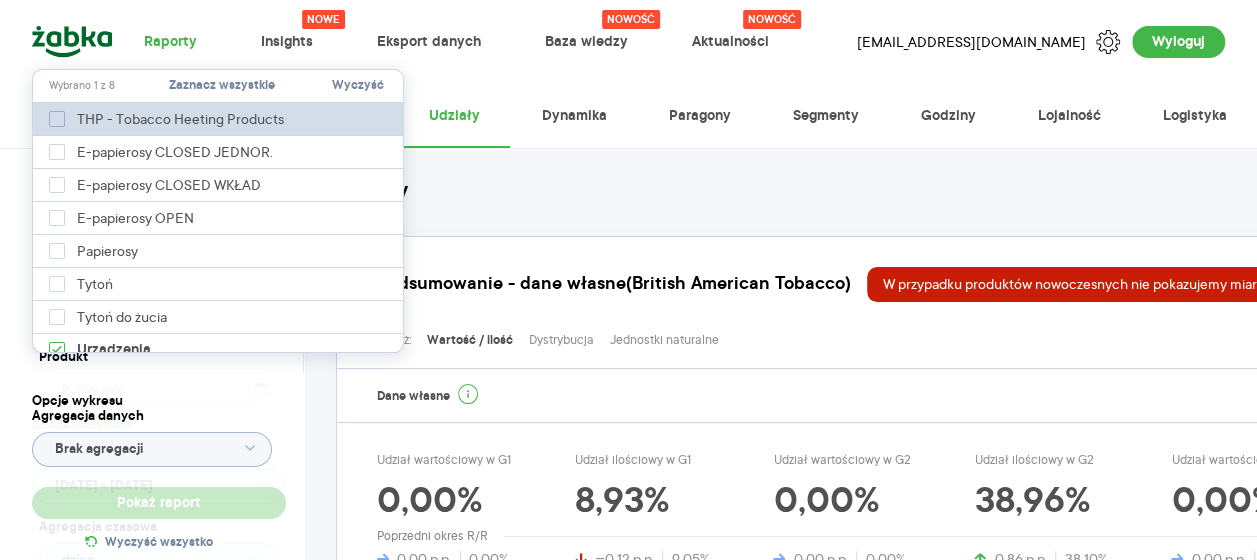 type 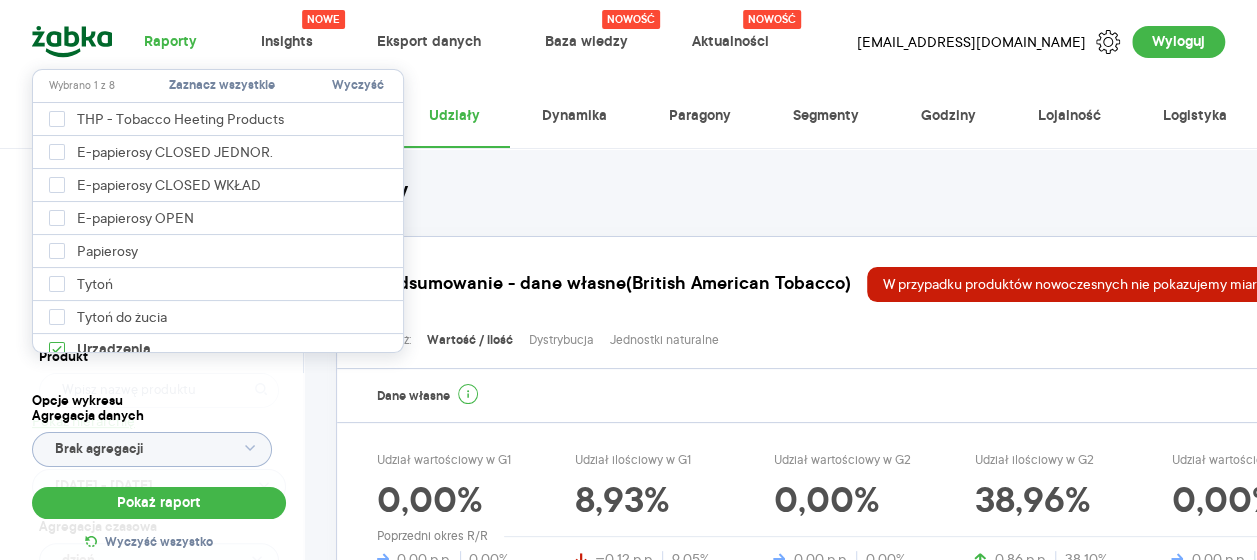 click on "Kategoria Marka Produkt Pokaż hierarchię Przedział czasu [DATE] - [DATE] Agregacja czasowa dzień Kategorie referencyjne Region Rodzaje sklepów Rodzaje transakcji Wszystkie Like For Like Uwzględnij LFL Opcje wykresu Agregacja danych Brak agregacji Pokaż raport Wyczyść wszystko Udziały Podsumowanie - dane własne  (British American Tobacco) W przypadku produktów nowoczesnych nie pokazujemy miar dot. cen. Pokaż: Wartość / ilość Dystrybucja Jednostki naturalne Dane własne Udział wartościowy w G1 0,00% 0,00 p.p. 0,00% Udział ilościowy w G1 8,93% −0,12 p.p. 9,05% Udział wartościowy w G2 0,00% 0,00 p.p. 0,00% Udział ilościowy w G2 38,96% 0,86 p.p. 38,10% Udział wartościowy w G3 0,00% 0,00 p.p. 0,00% Udział ilościowy w G3 38,96% 0,86 p.p. 38,10% Poprzedni okres R/R Pokaż Udział w jn i Promocje W przypadku produktów nowoczesnych nie pokazujemy miar dot. cen. Włącz tryb pełnoekranowy R T R K M TP T Dzień Etykiety [DATE] - [DATE] 0,00 9,14 18,29 27,43 36,57 45,71 sty" at bounding box center [780, 950] 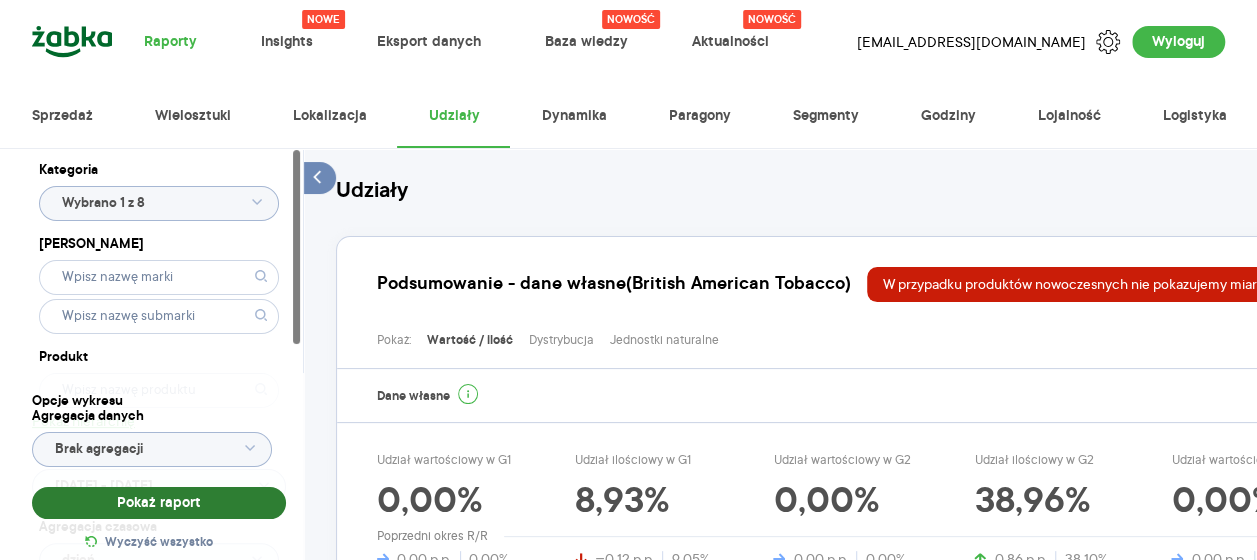 click on "Pokaż raport" at bounding box center [159, 503] 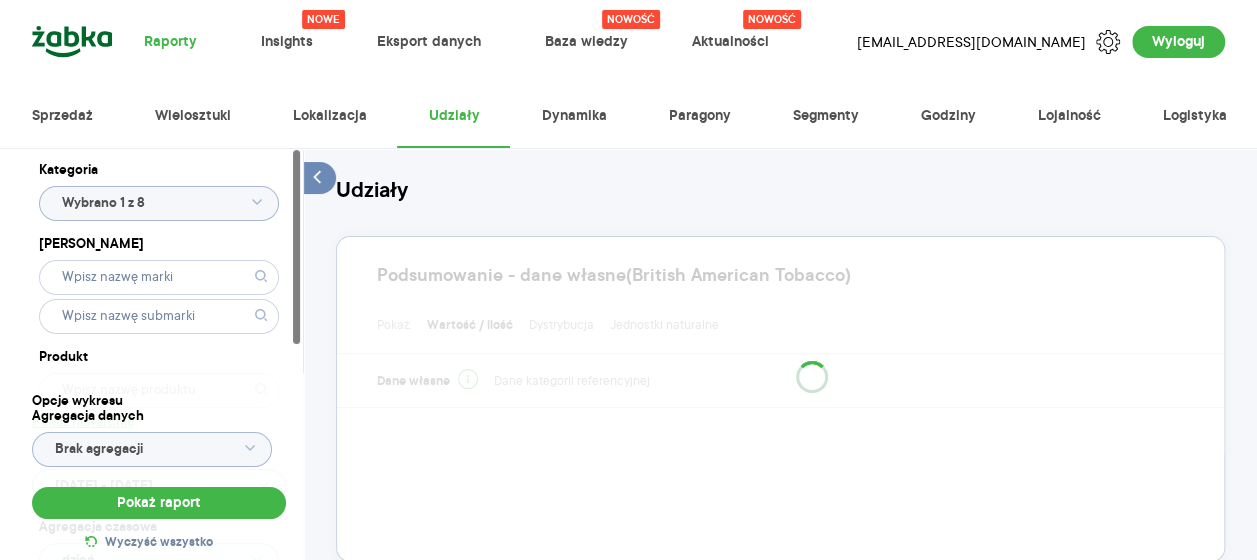 click on "Opcje wykresu Agregacja danych Brak agregacji Pokaż raport Wyczyść wszystko" at bounding box center [159, 474] 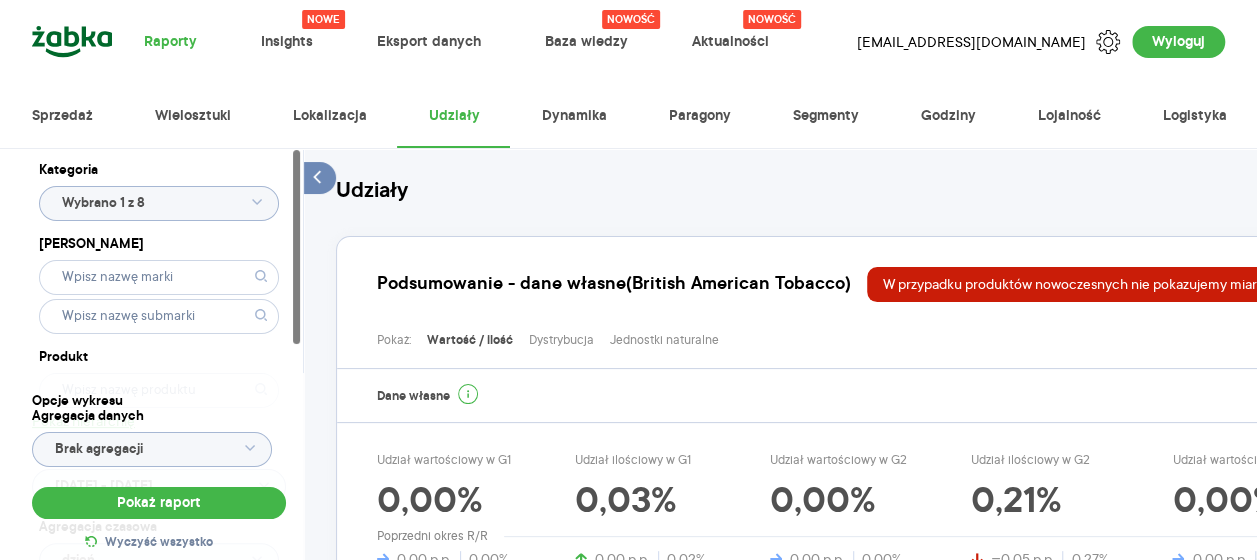 click on "Opcje wykresu Agregacja danych Brak agregacji Pokaż raport Wyczyść wszystko" at bounding box center (159, 474) 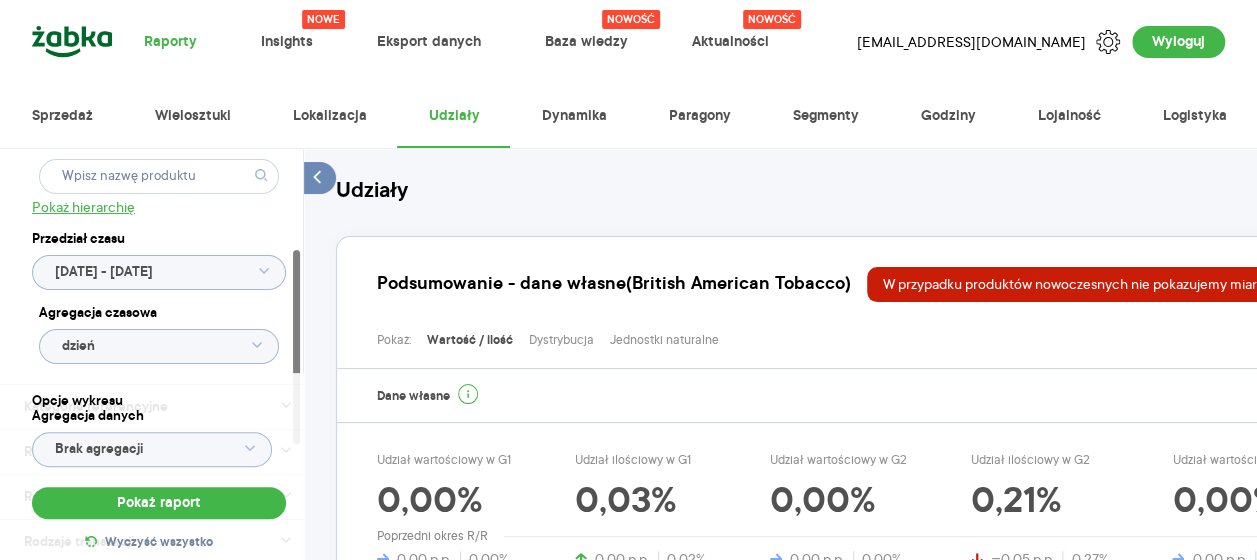 scroll, scrollTop: 208, scrollLeft: 0, axis: vertical 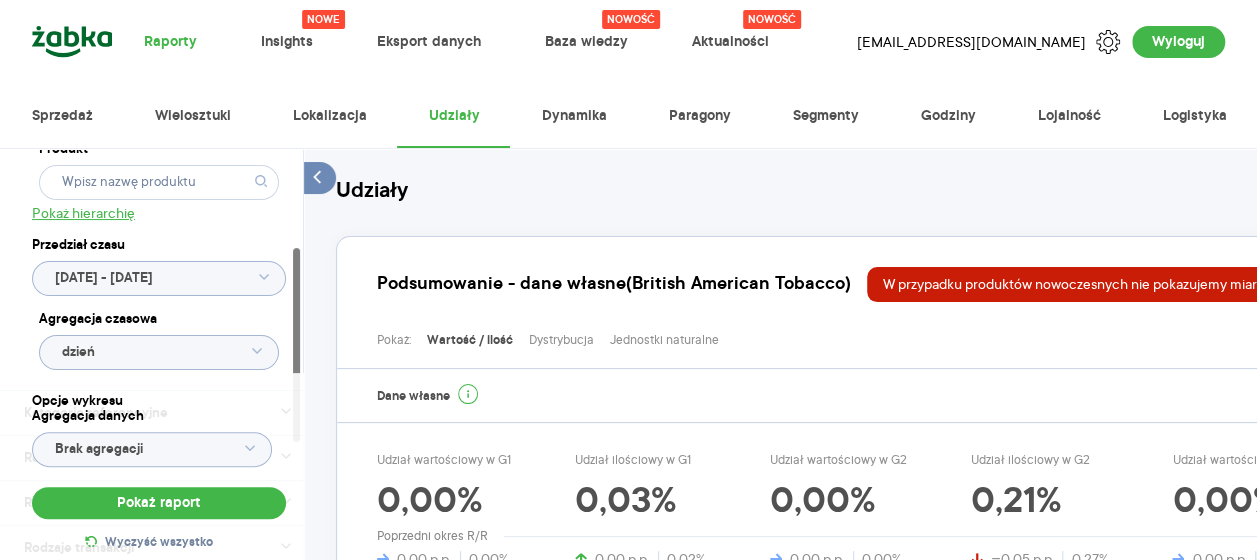 drag, startPoint x: 295, startPoint y: 292, endPoint x: 291, endPoint y: 390, distance: 98.0816 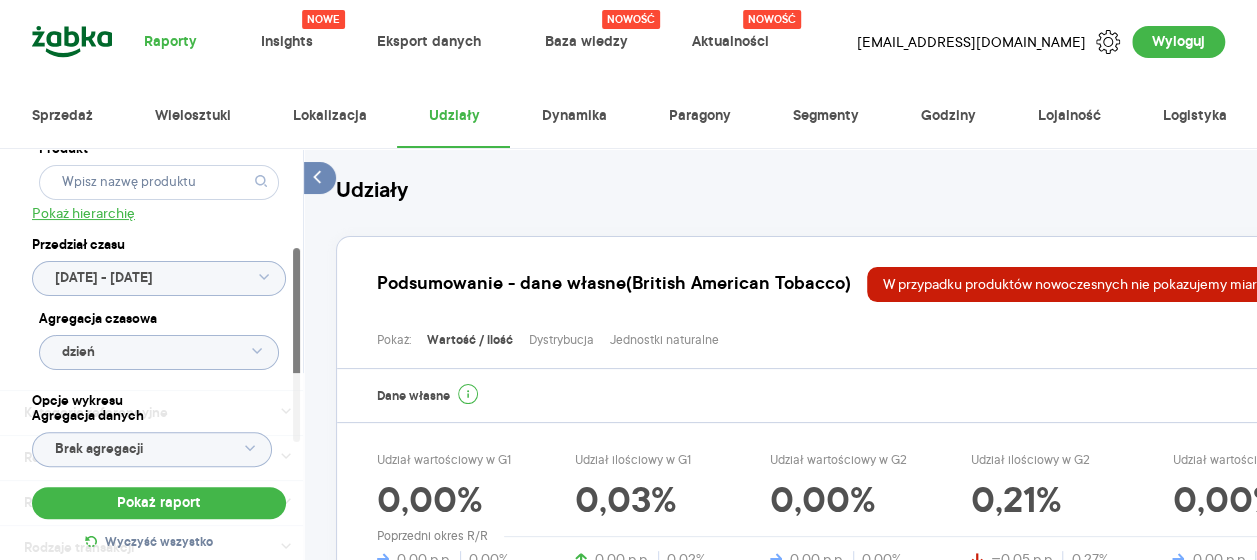 click on "Kategoria Wybrano 1 z 8 Marka Produkt Pokaż hierarchię Przedział czasu [DATE] - [DATE] Agregacja czasowa dzień Kategorie referencyjne Region Rodzaje sklepów Rodzaje transakcji Wszystkie Like For Like Uwzględnij LFL Opcje wykresu Agregacja danych Brak agregacji Pokaż raport Wyczyść wszystko" at bounding box center [151, 354] 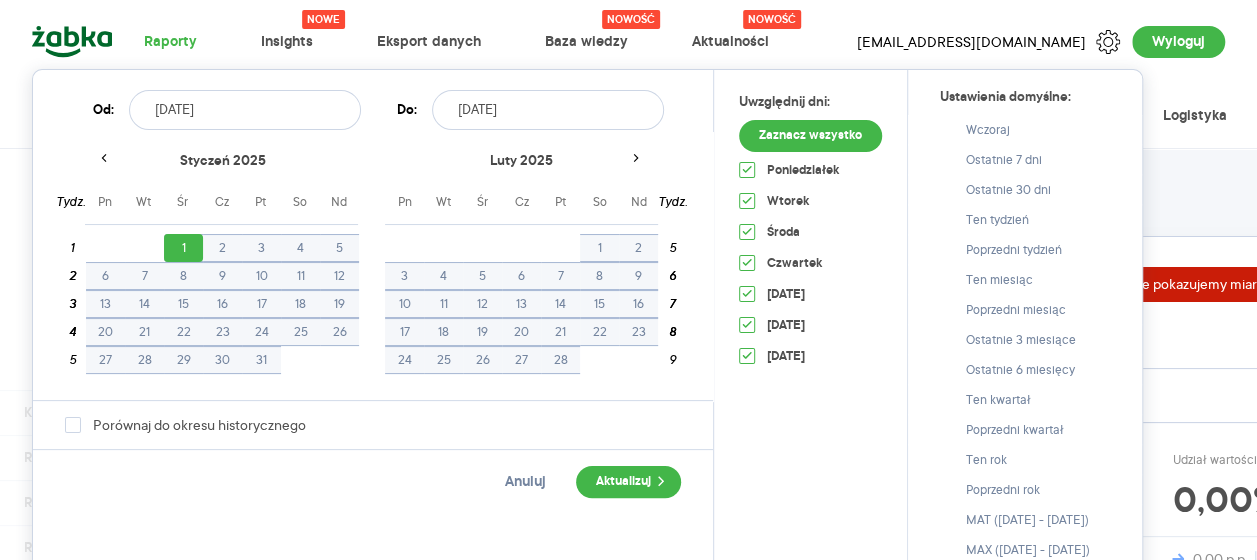 click on "luty 2025" at bounding box center [521, 169] 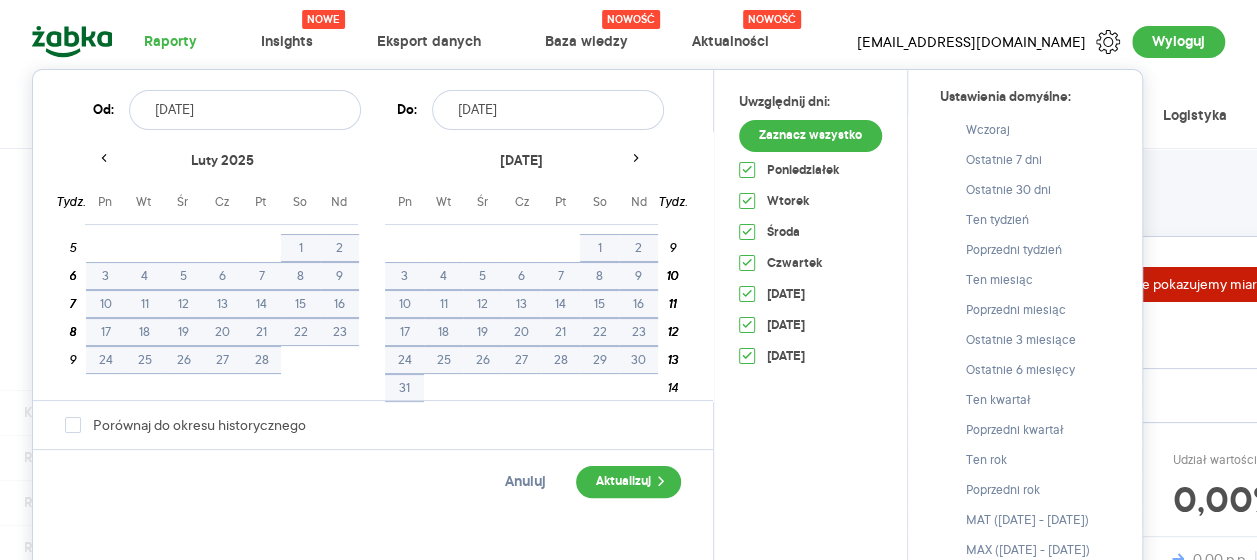click 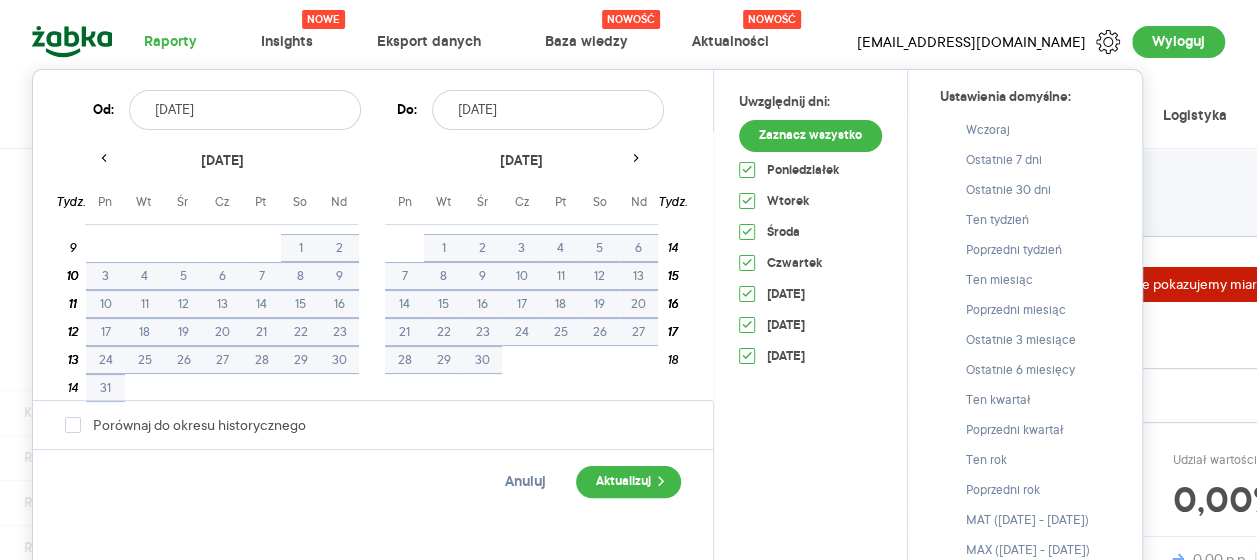 click 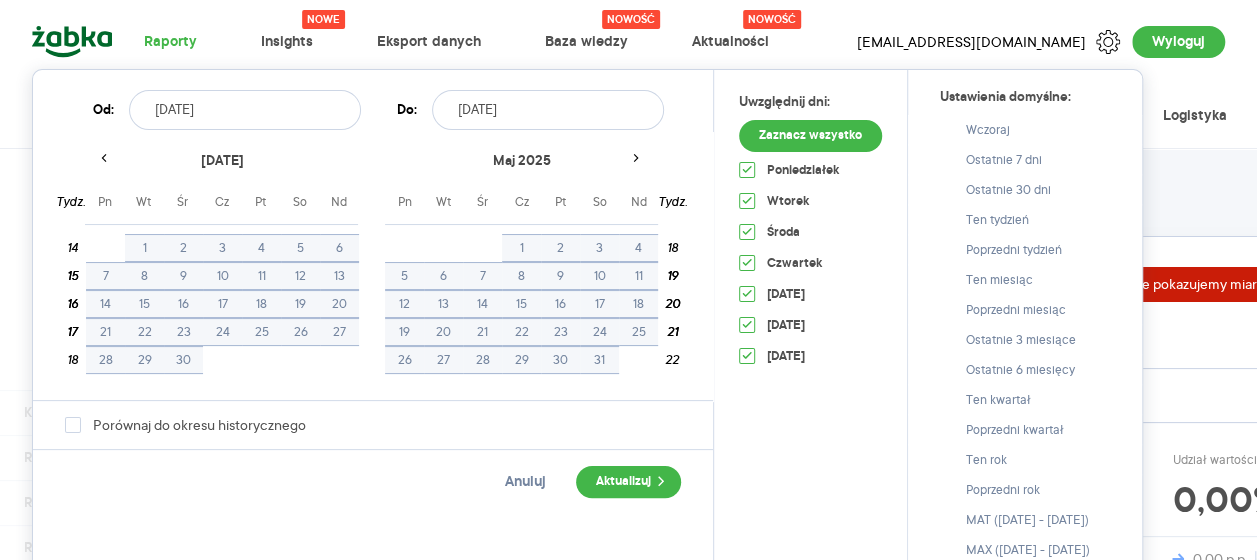 click 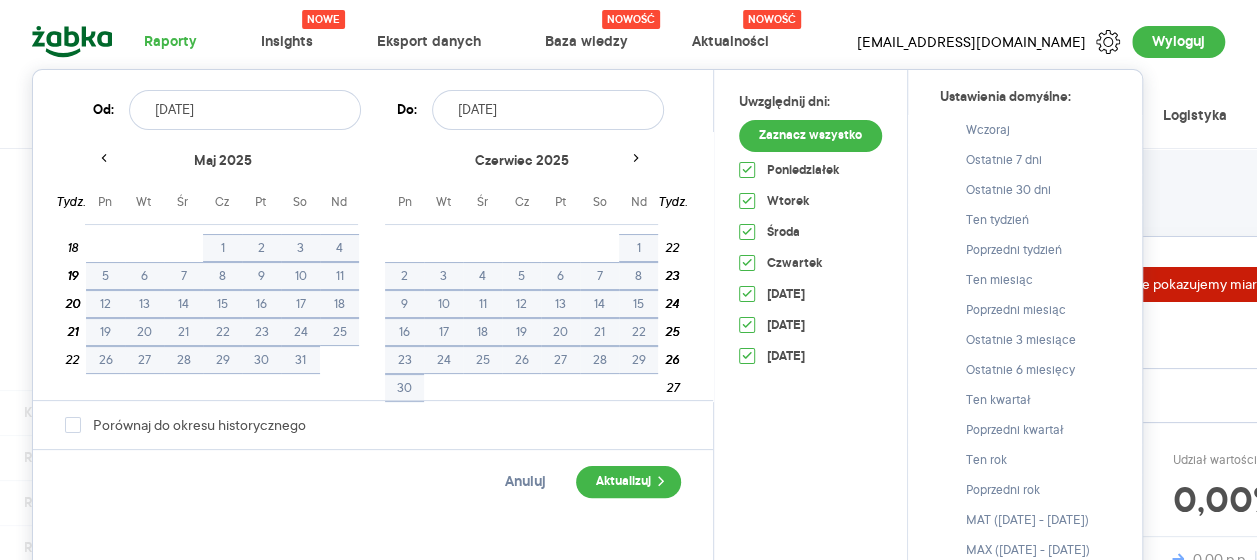 click 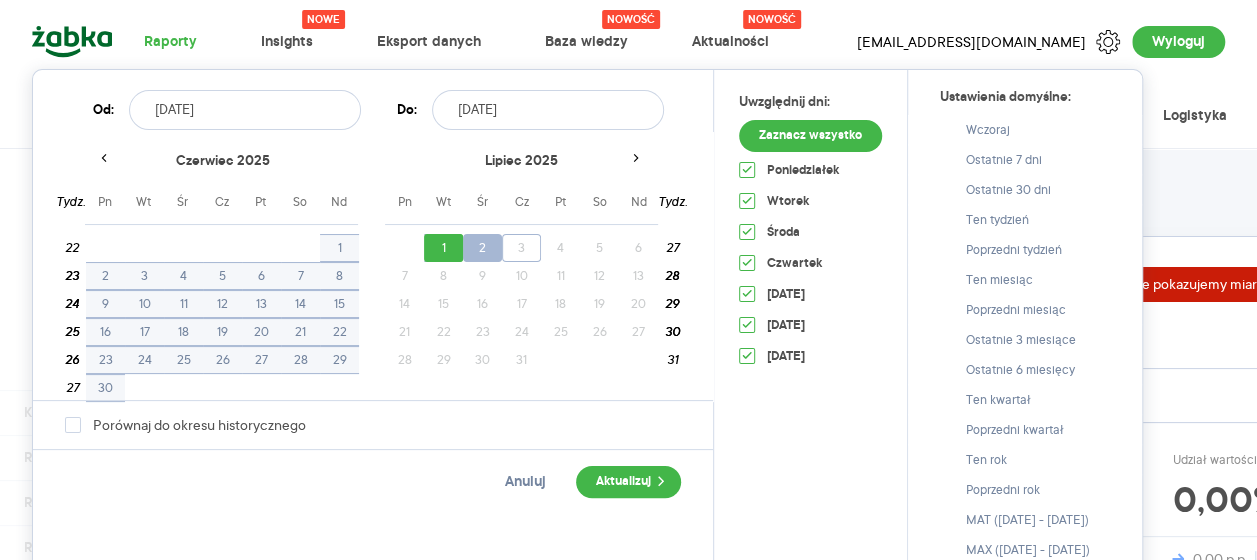 click on "2" at bounding box center [482, 248] 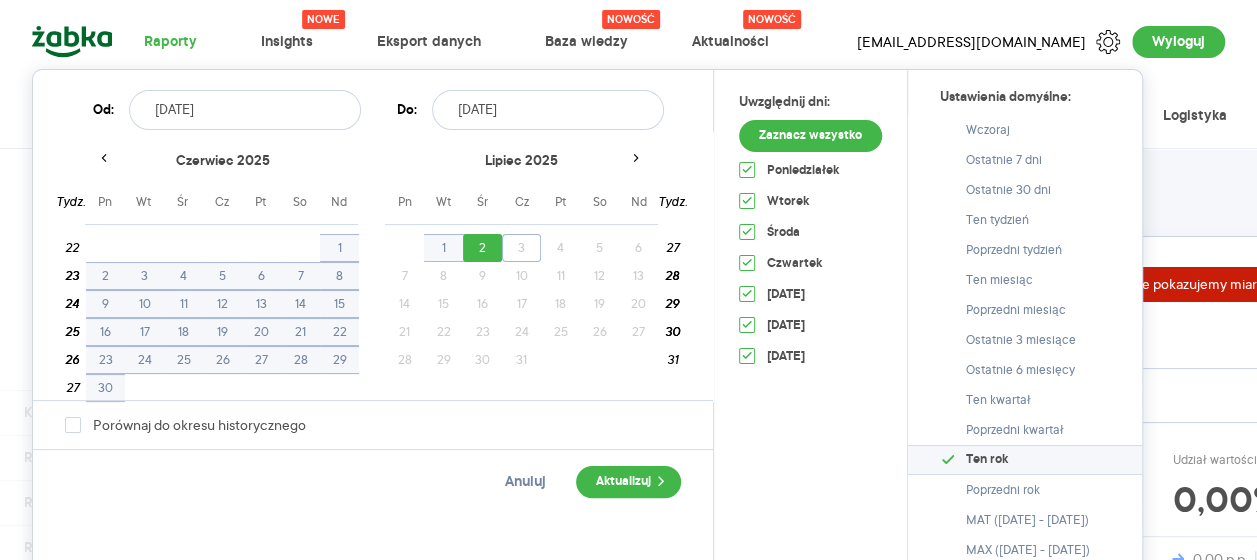 click on "3" at bounding box center [521, 248] 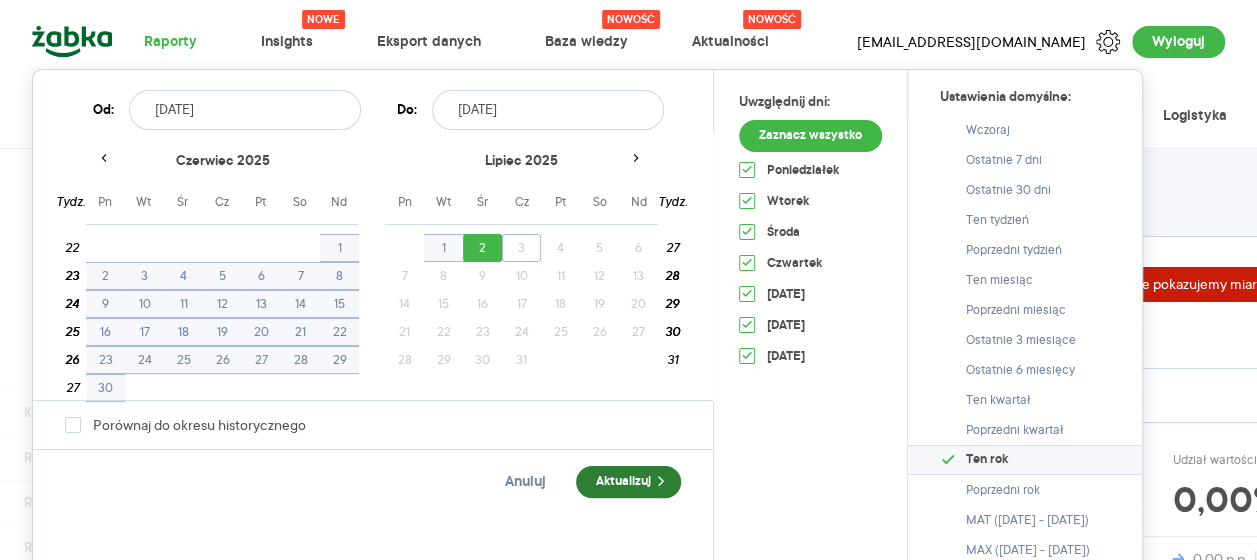 click on "Aktualizuj" at bounding box center (628, 482) 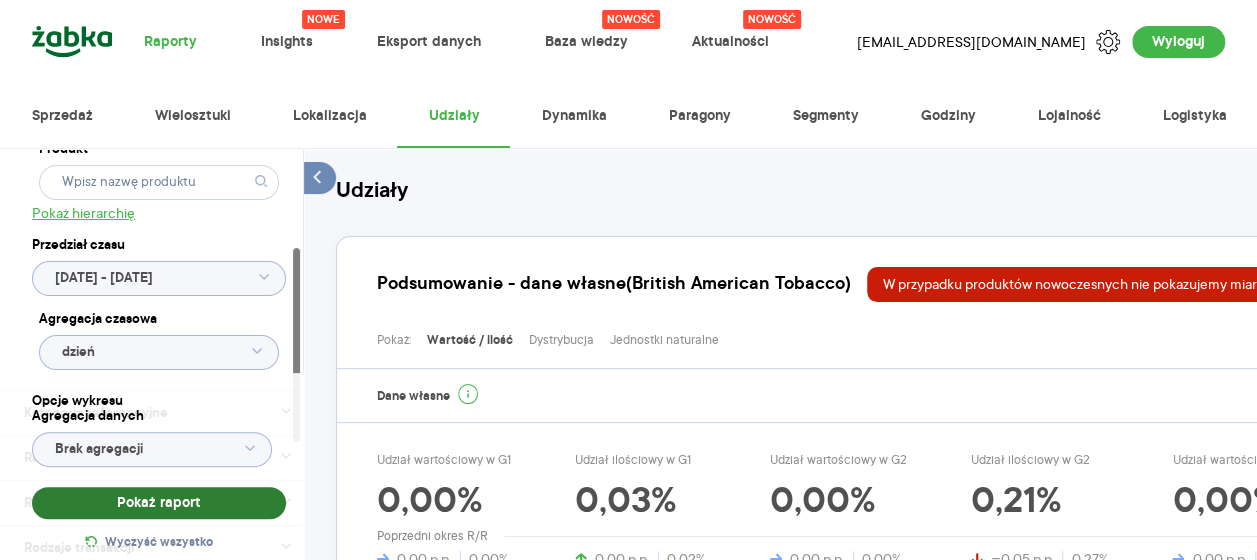 click on "Pokaż raport" at bounding box center [159, 503] 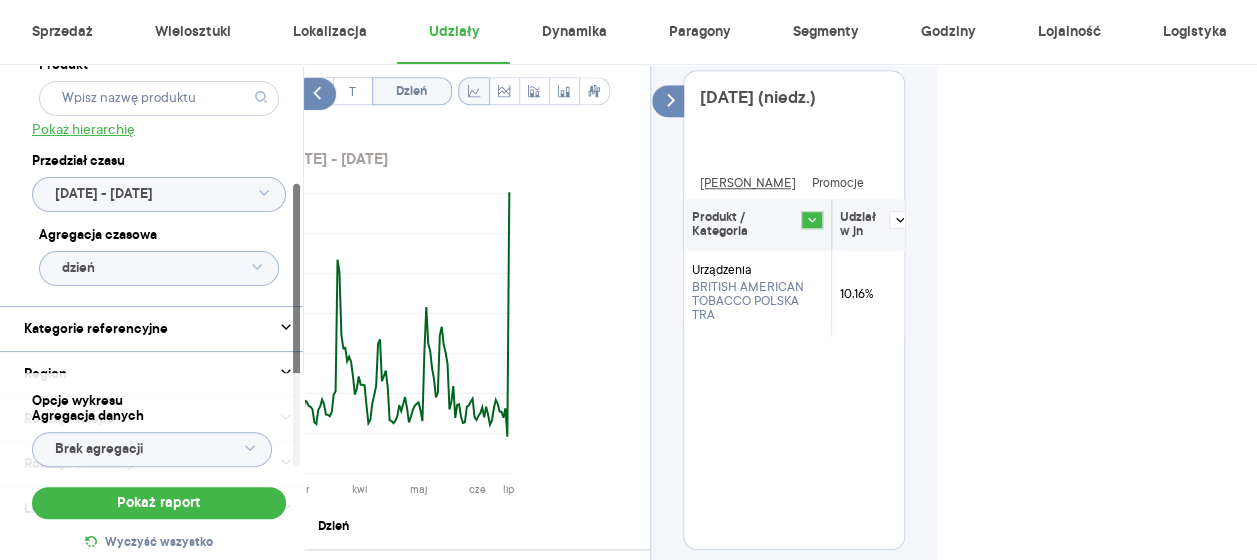 scroll, scrollTop: 742, scrollLeft: 356, axis: both 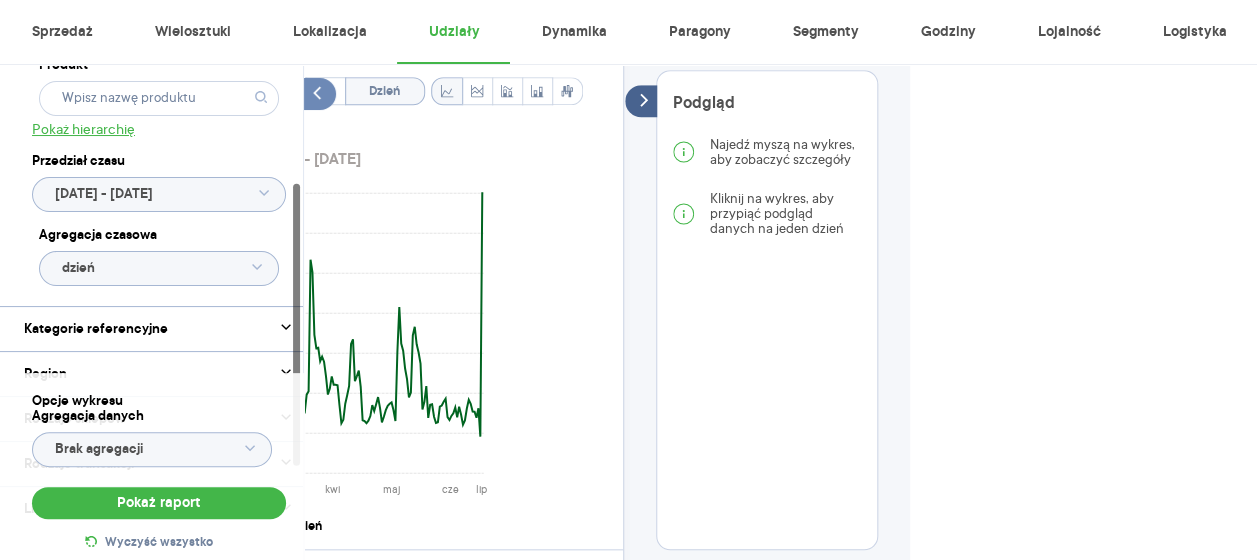 click 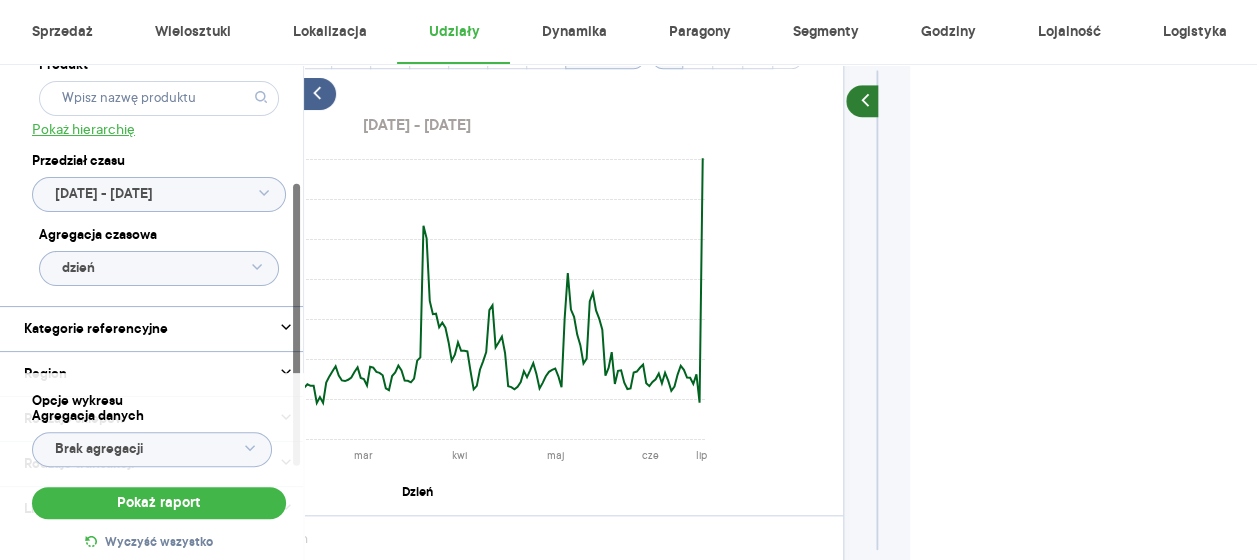 click 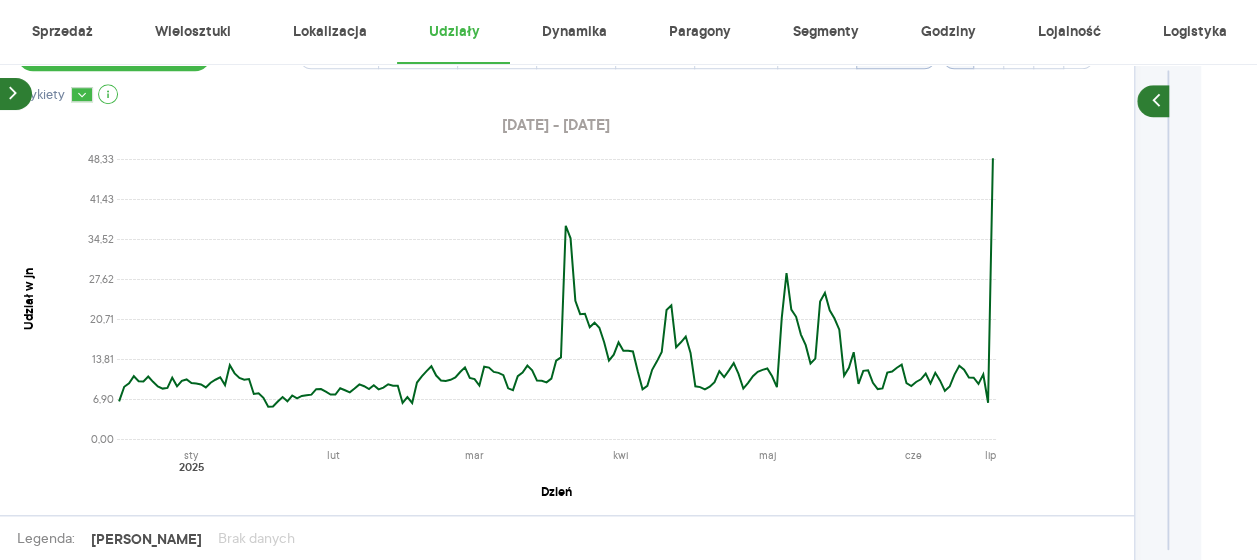 type 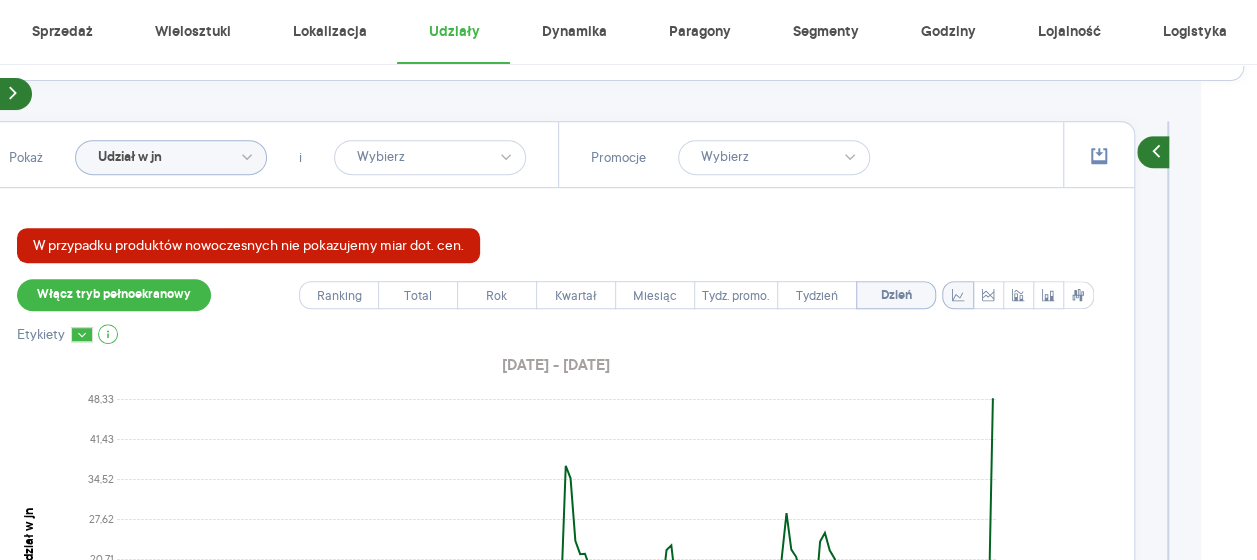 scroll, scrollTop: 502, scrollLeft: 56, axis: both 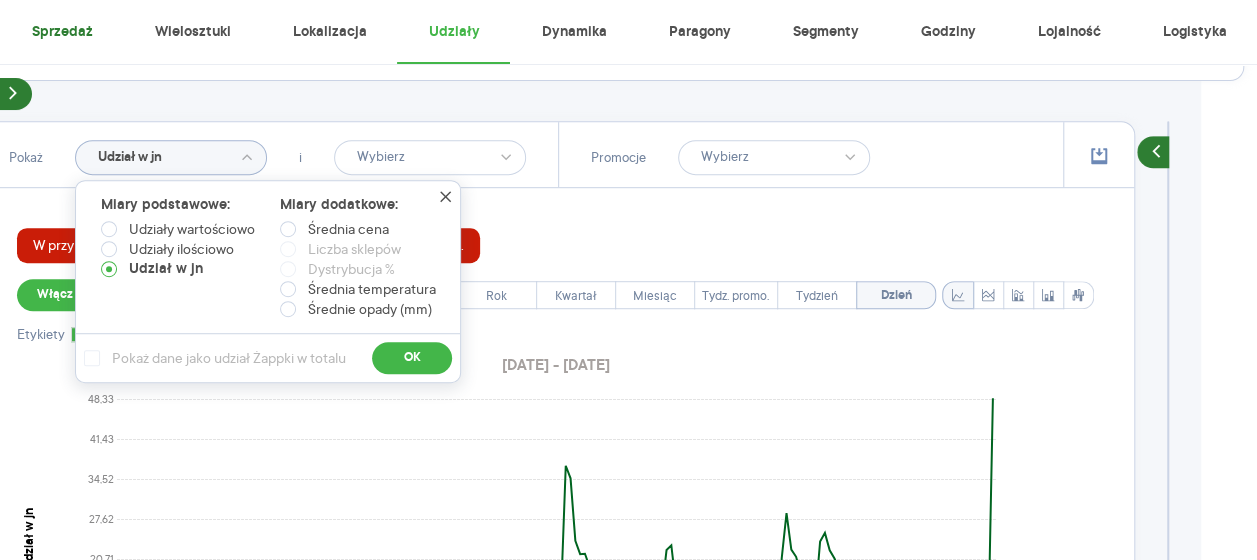 click on "Sprzedaż" at bounding box center [61, 32] 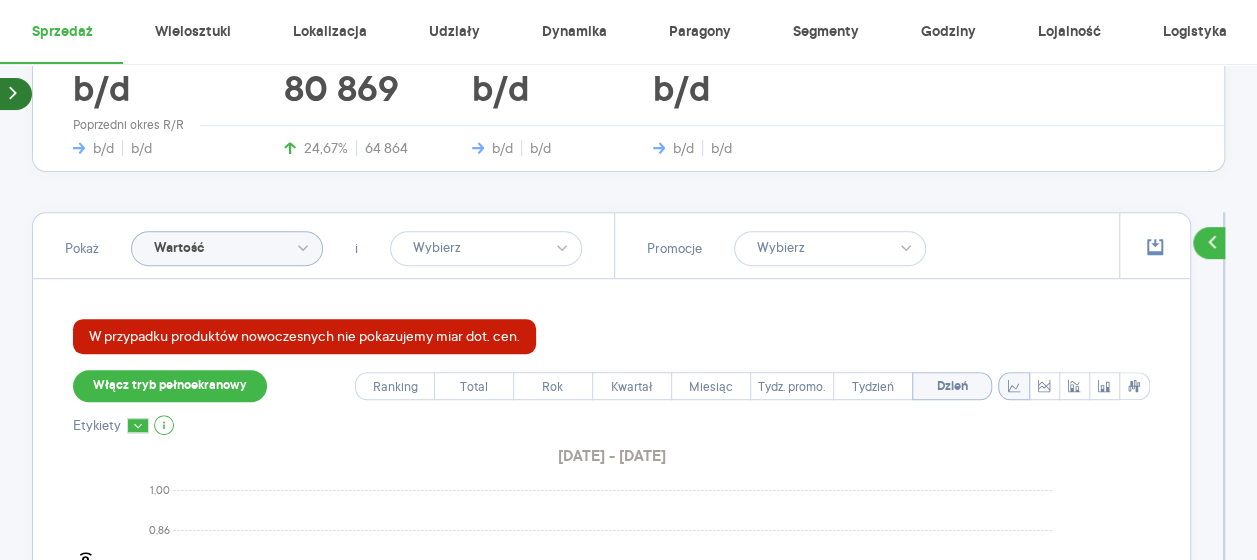 scroll, scrollTop: 400, scrollLeft: 0, axis: vertical 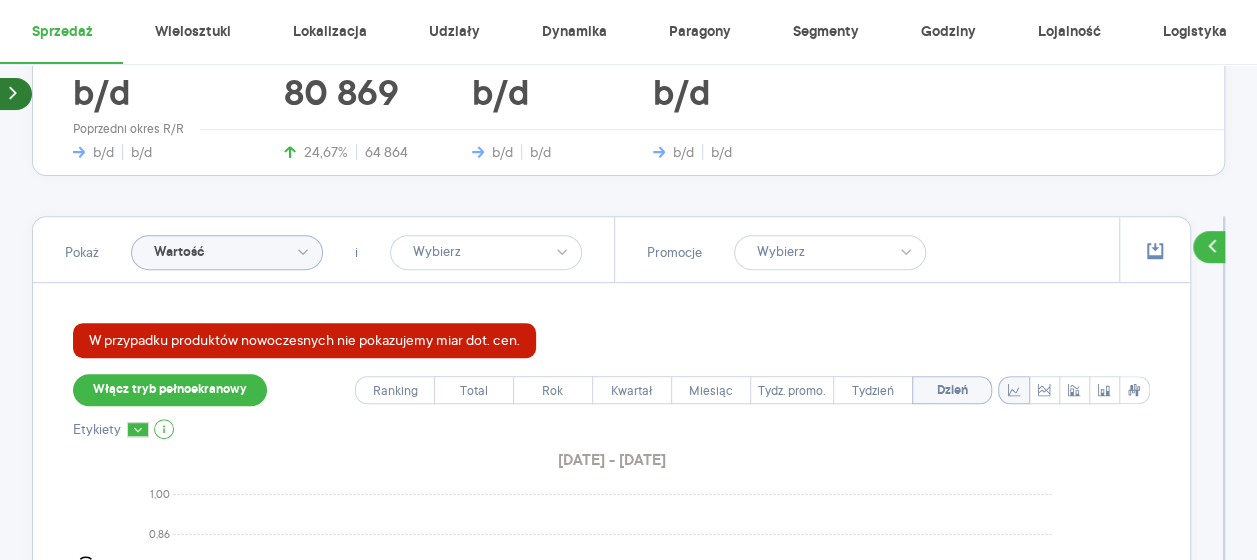click on "Wartość" 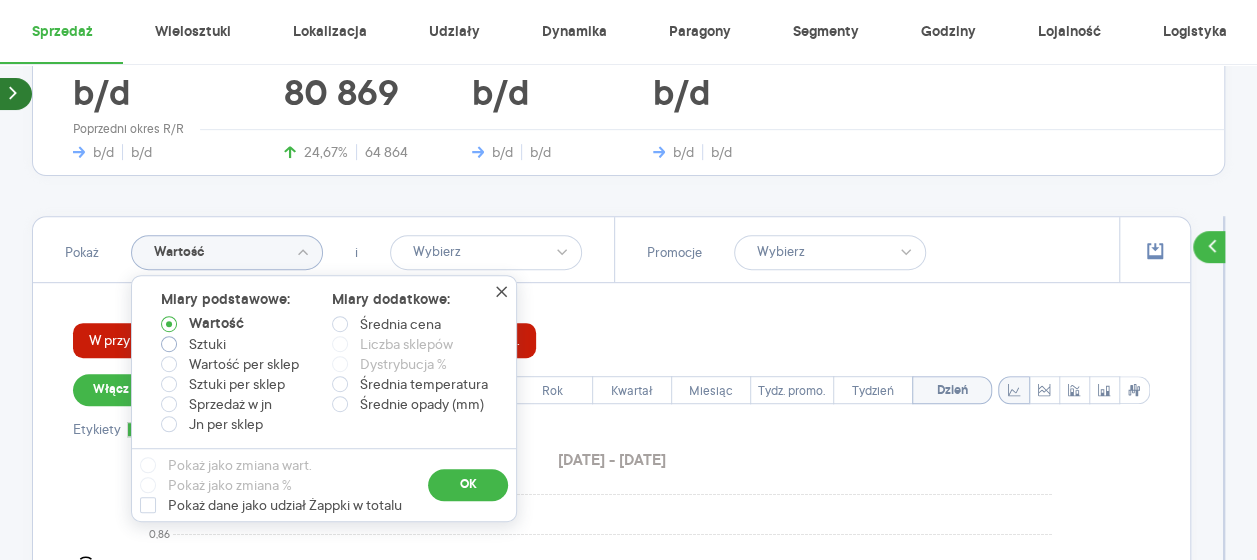 click on "Sztuki" at bounding box center (207, 344) 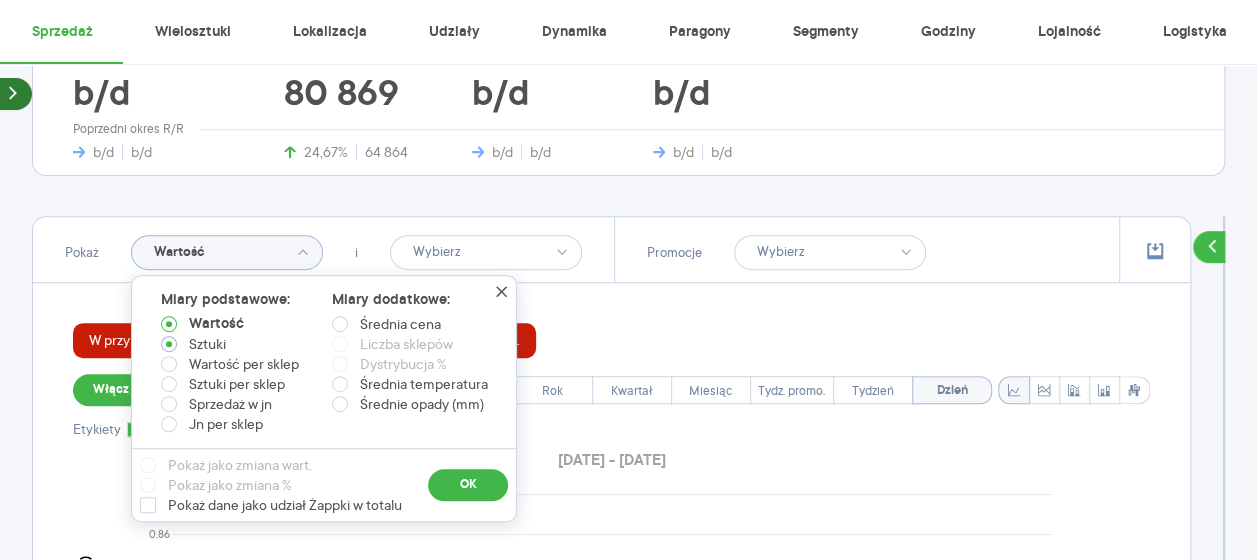 radio on "true" 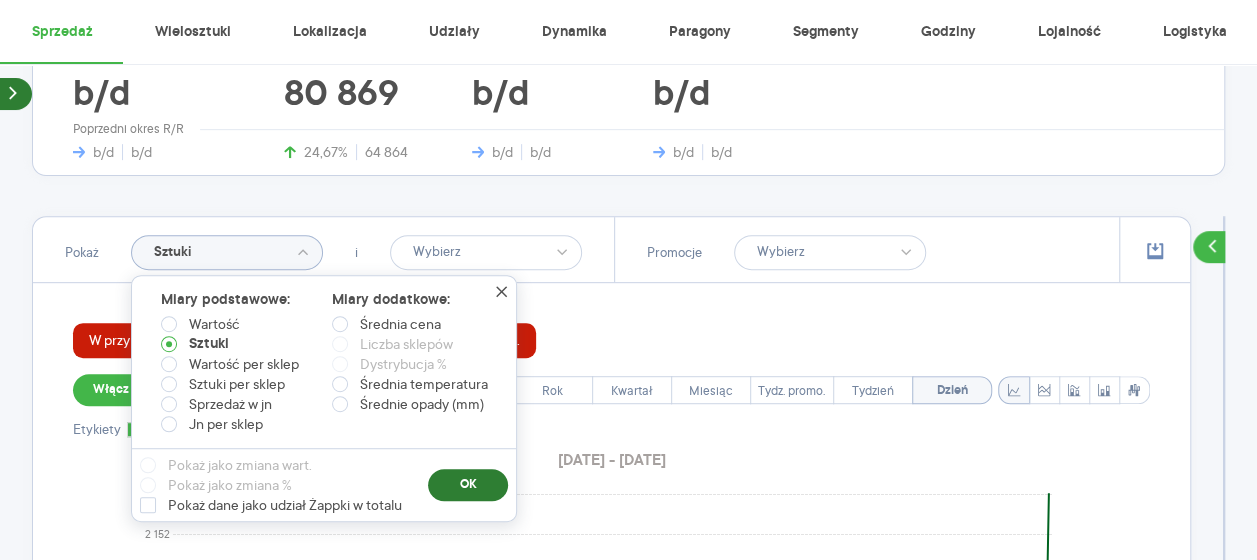 click on "OK" at bounding box center (468, 485) 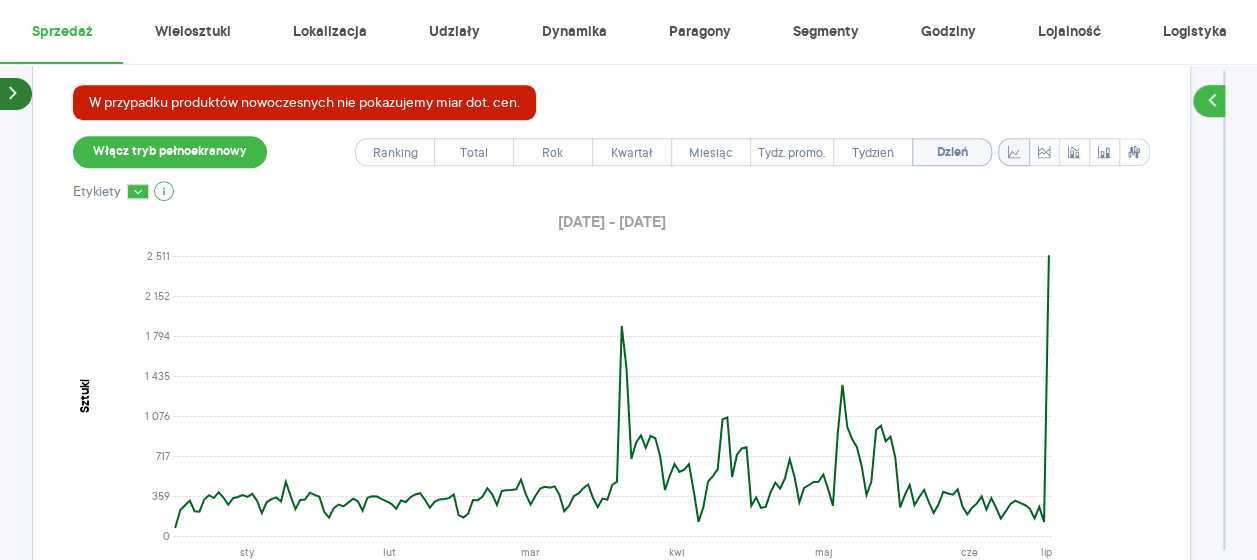 scroll, scrollTop: 680, scrollLeft: 0, axis: vertical 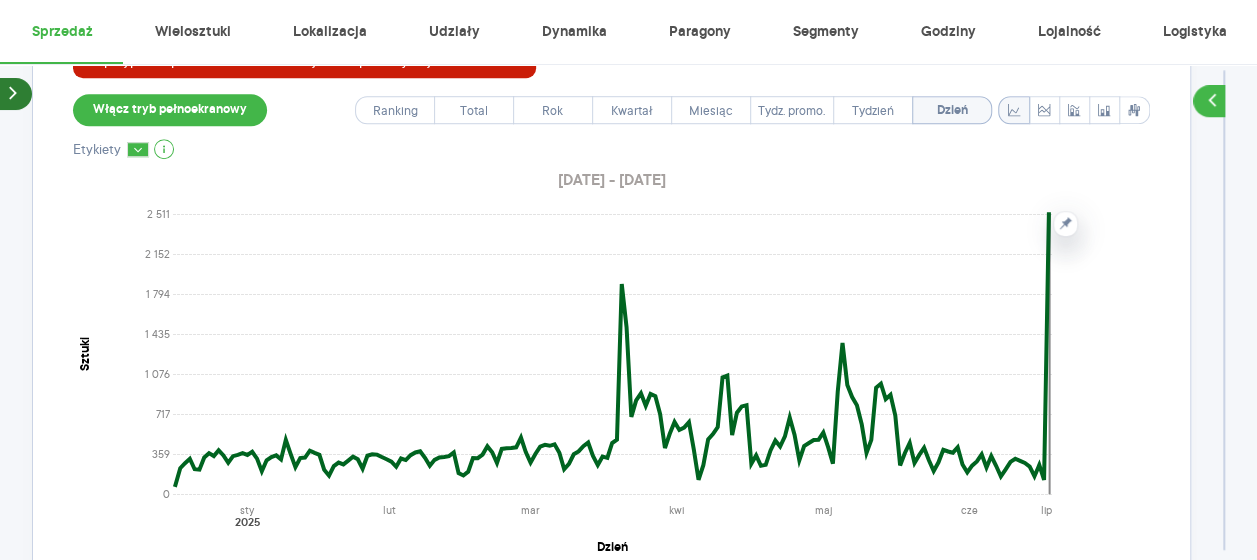 click 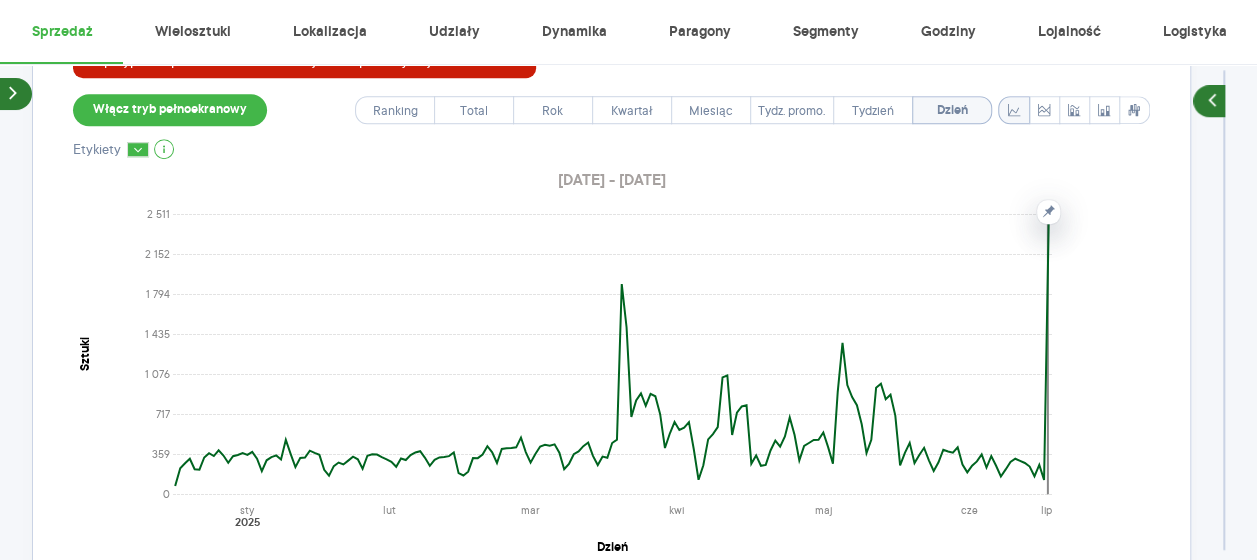 click at bounding box center (1209, 101) 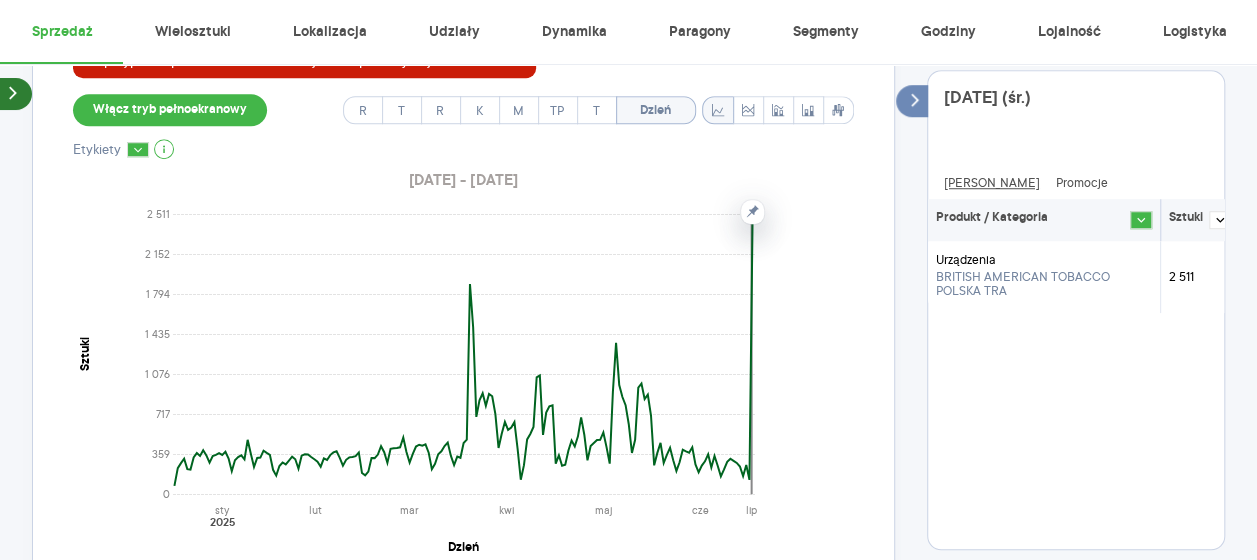 type 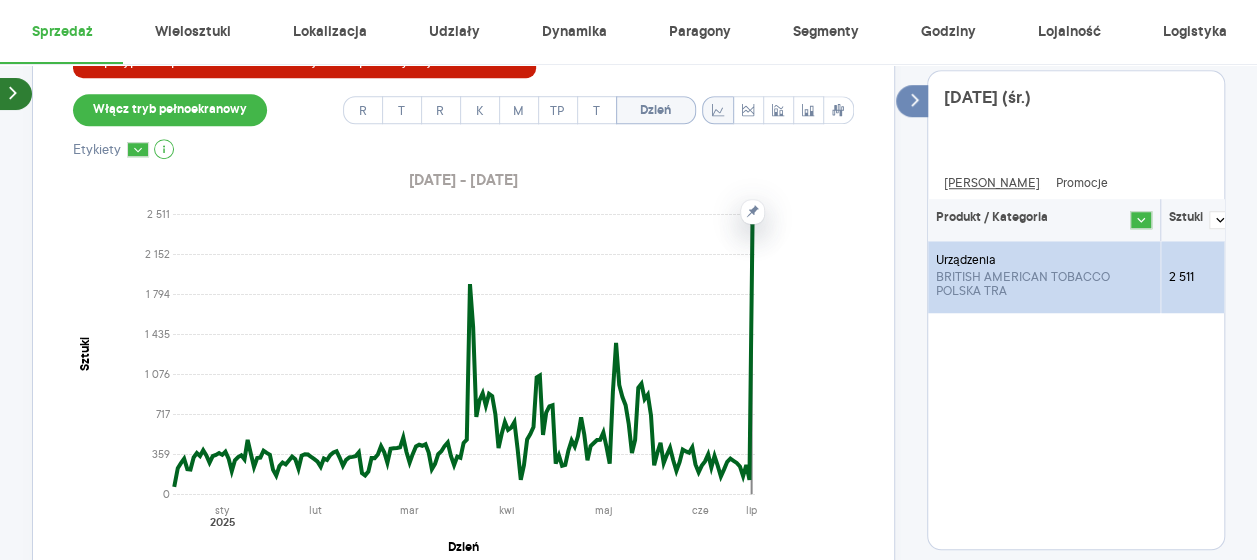click 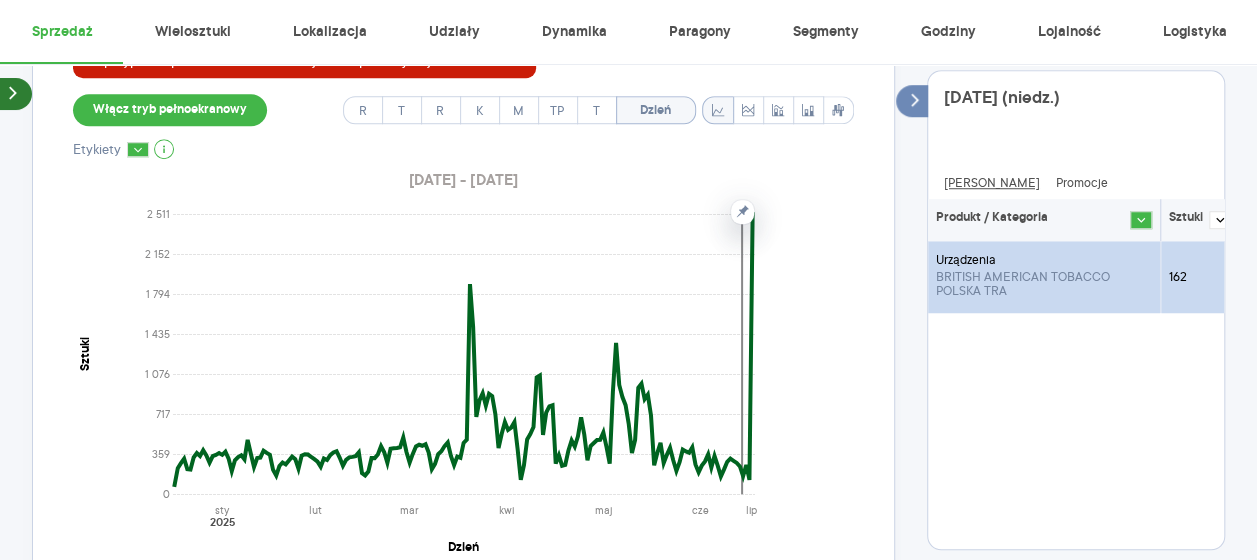 click 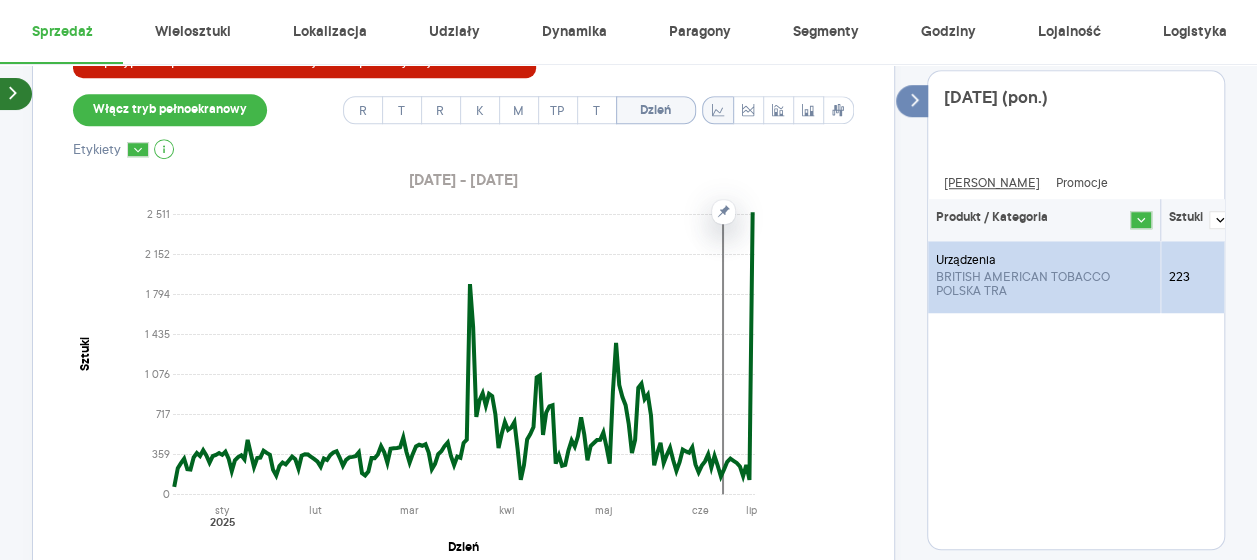 click 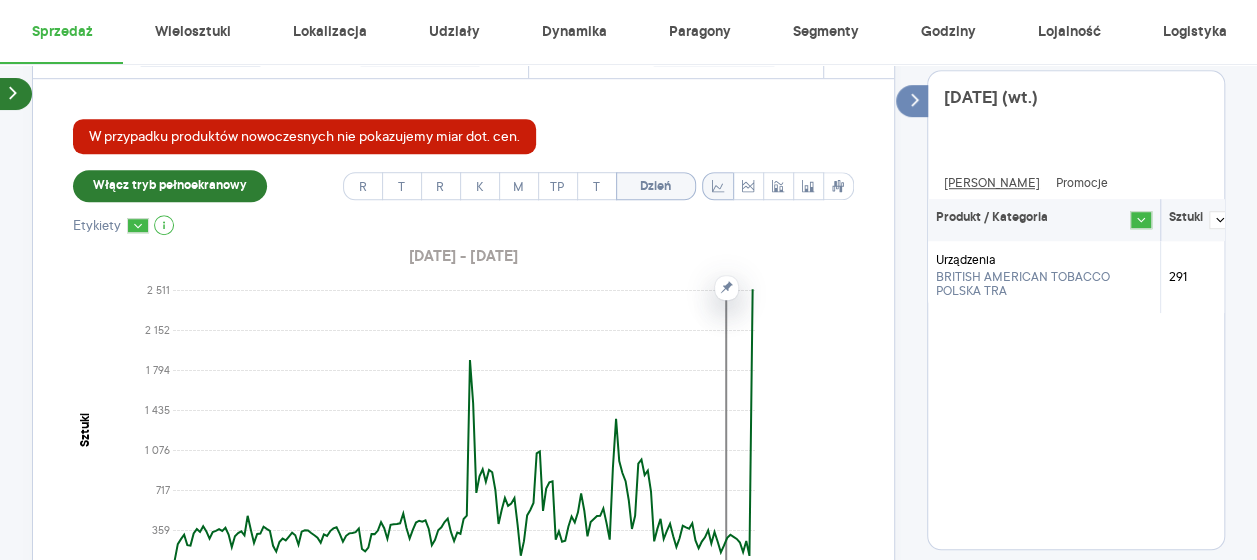 scroll, scrollTop: 600, scrollLeft: 0, axis: vertical 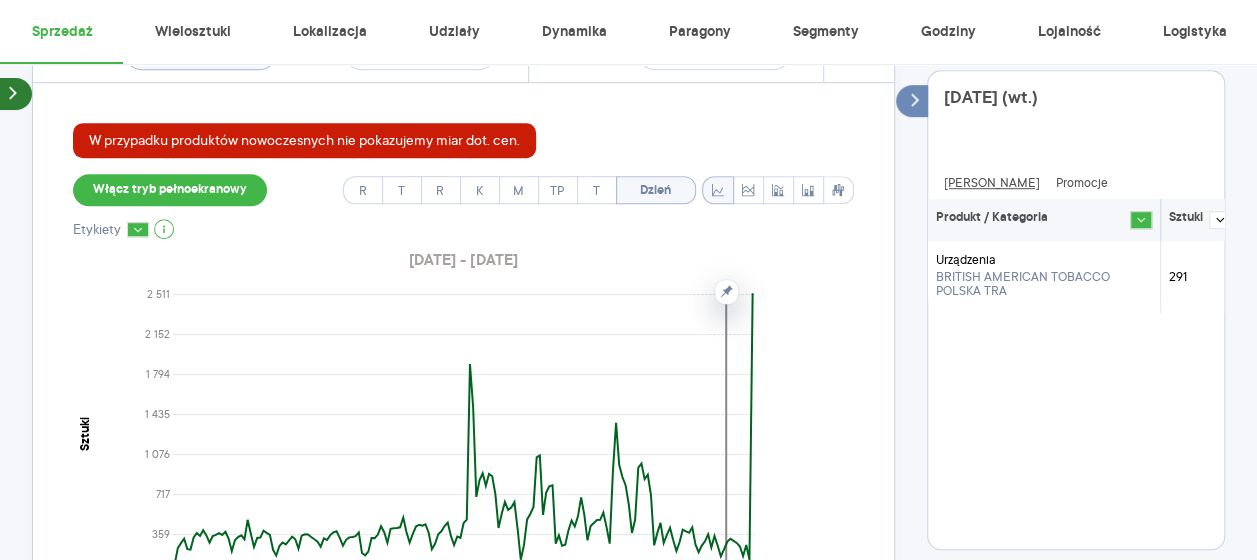 click 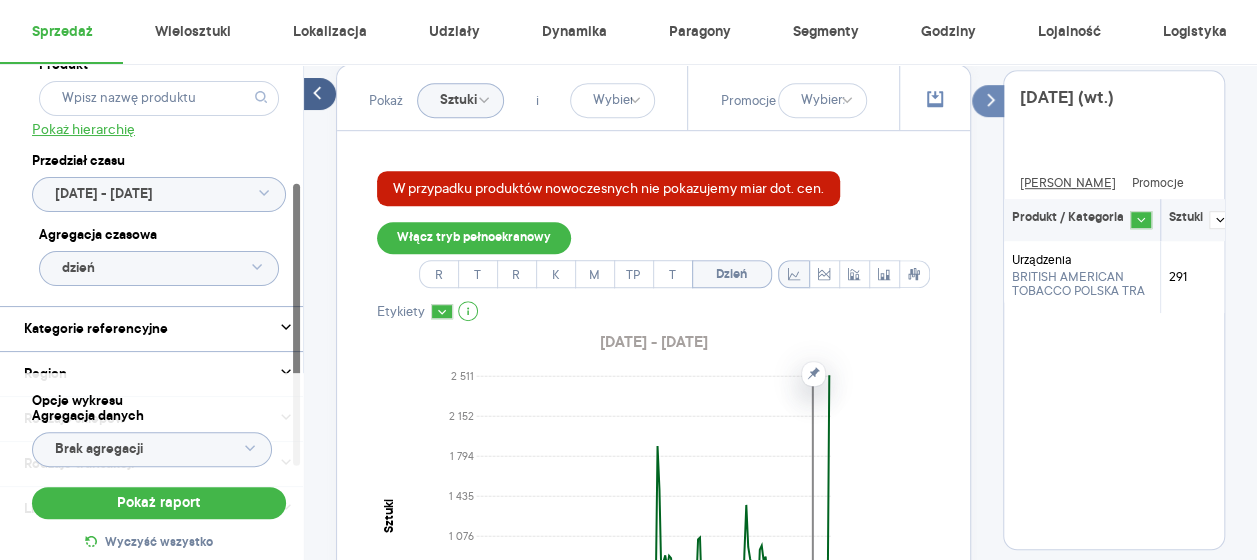 scroll, scrollTop: 480, scrollLeft: 0, axis: vertical 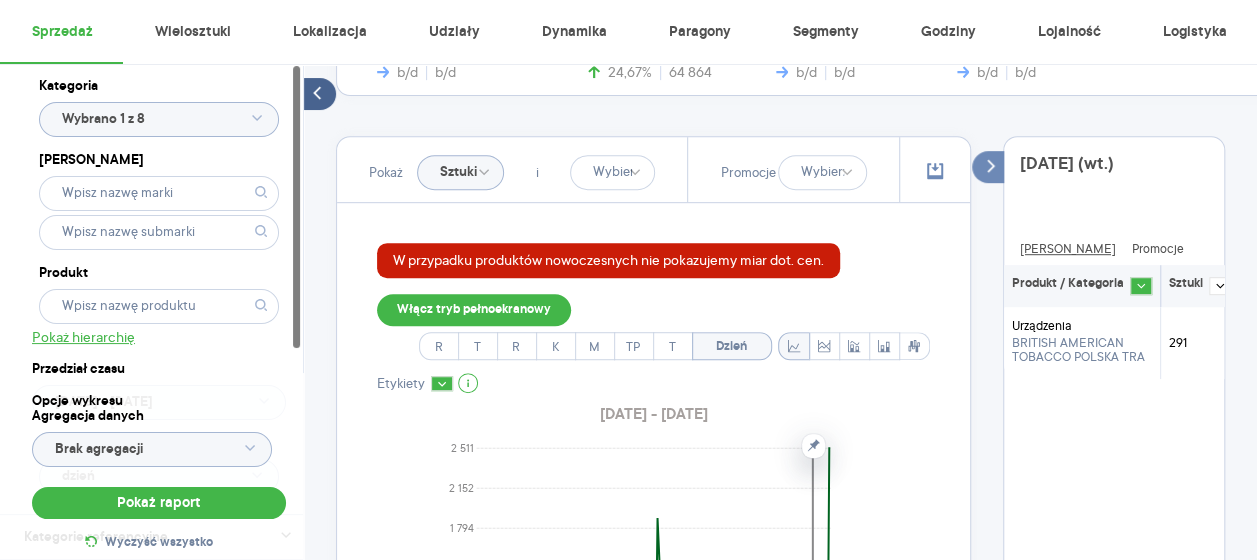 click at bounding box center [297, 313] 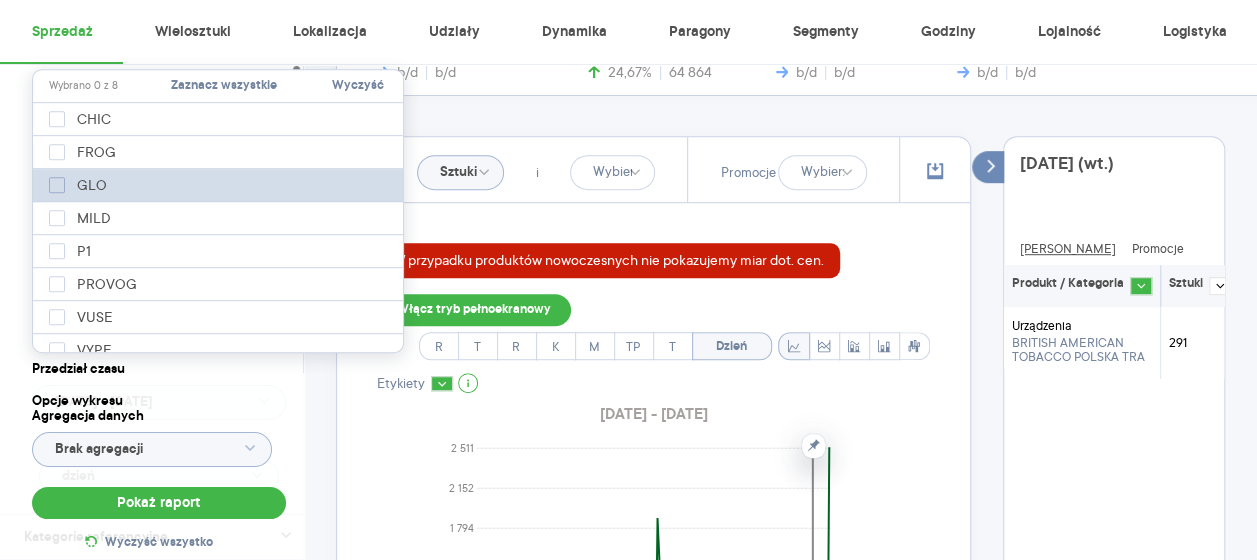click at bounding box center [57, 185] 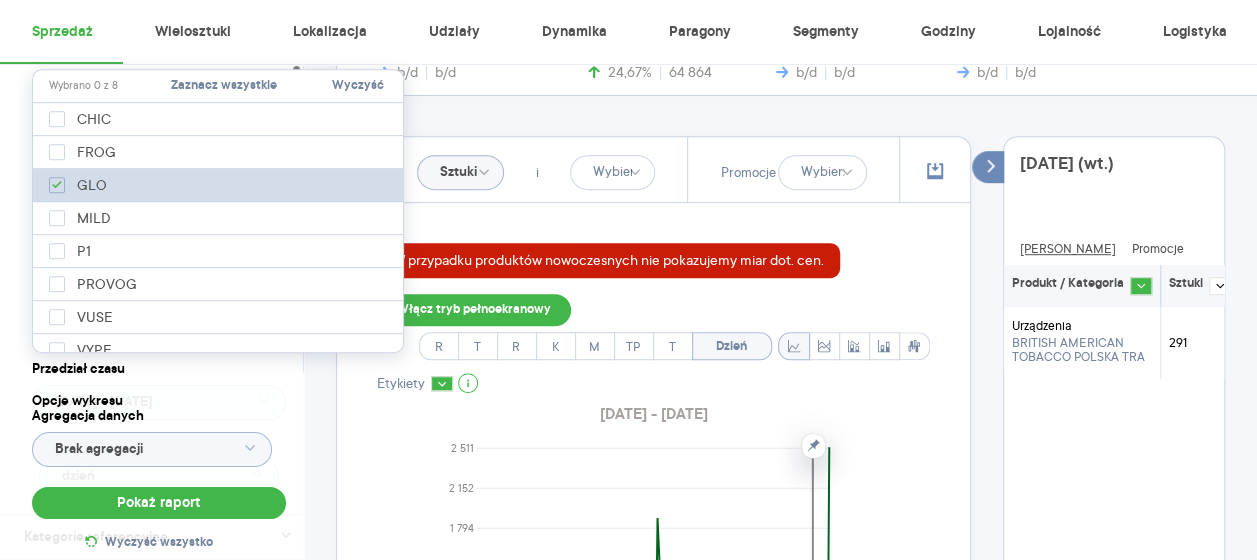 checkbox on "true" 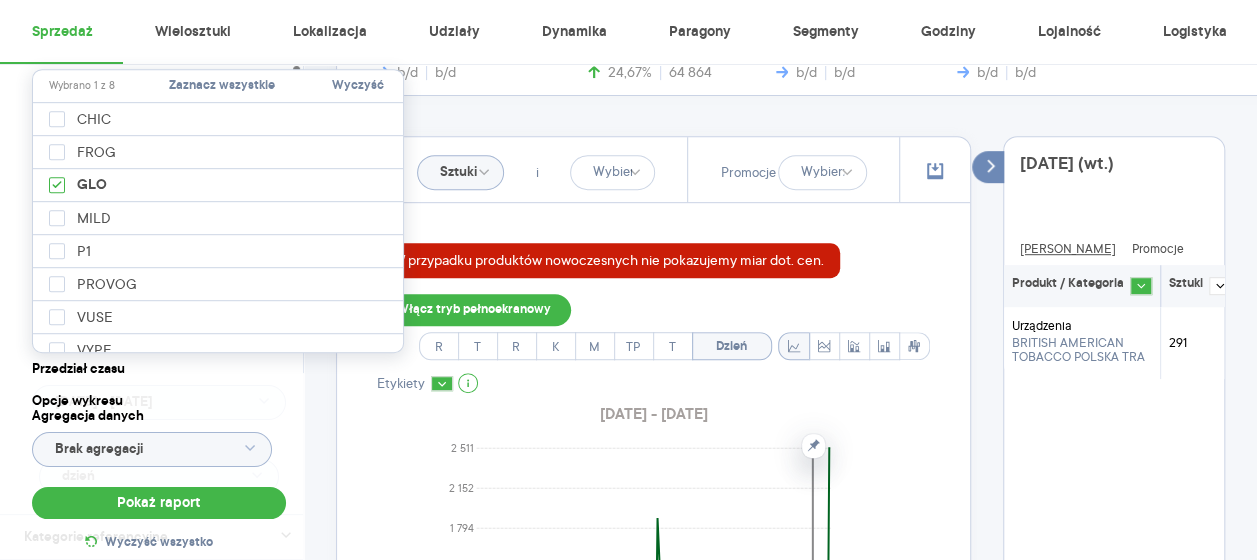 click on "Kategoria Wybrano 1 z 8 Marka Produkt Pokaż hierarchię Przedział czasu [DATE] - [DATE] Agregacja czasowa dzień" at bounding box center [159, 289] 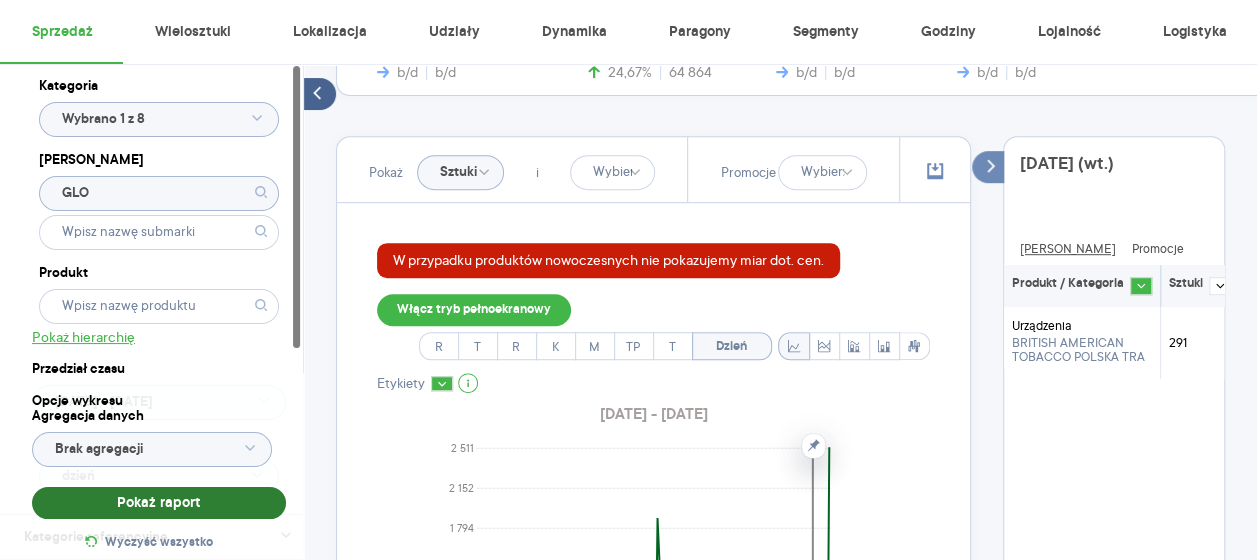 click on "Pokaż raport" at bounding box center [159, 503] 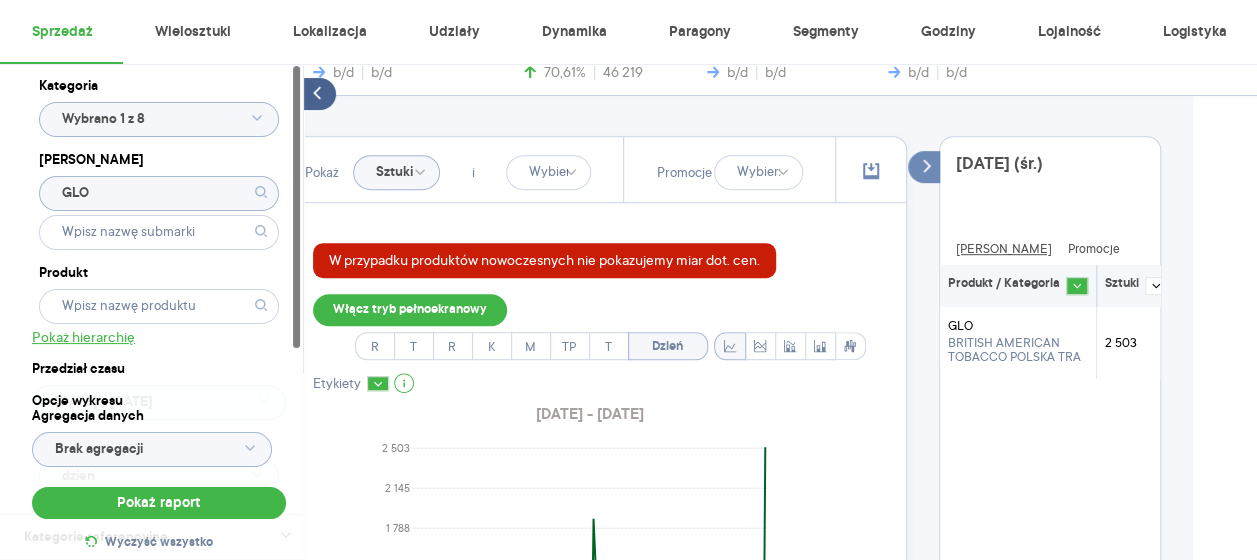 scroll, scrollTop: 480, scrollLeft: 114, axis: both 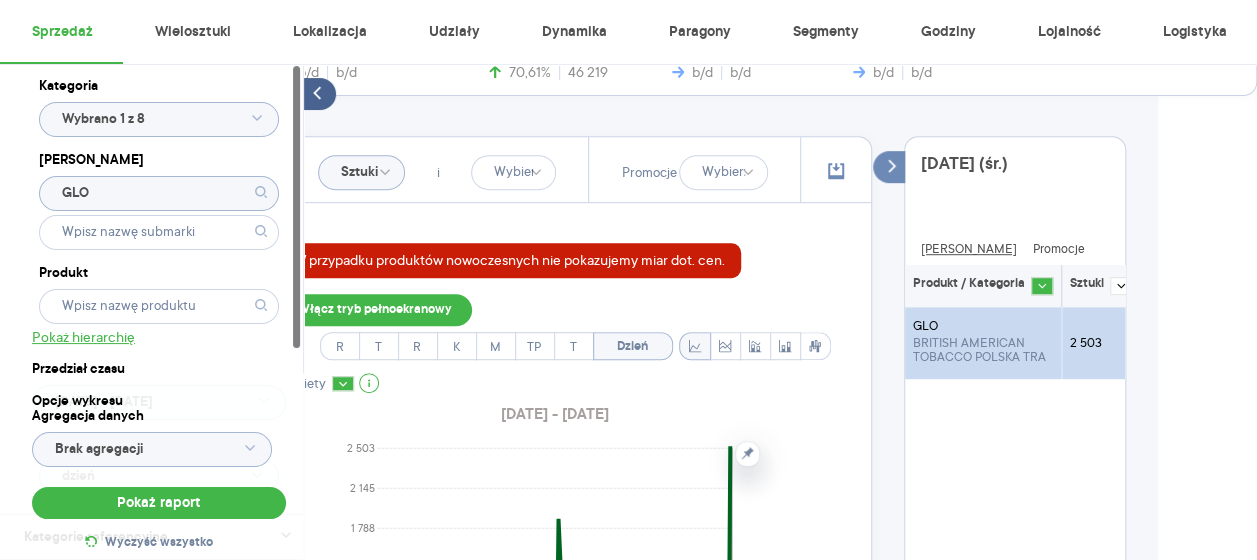 click 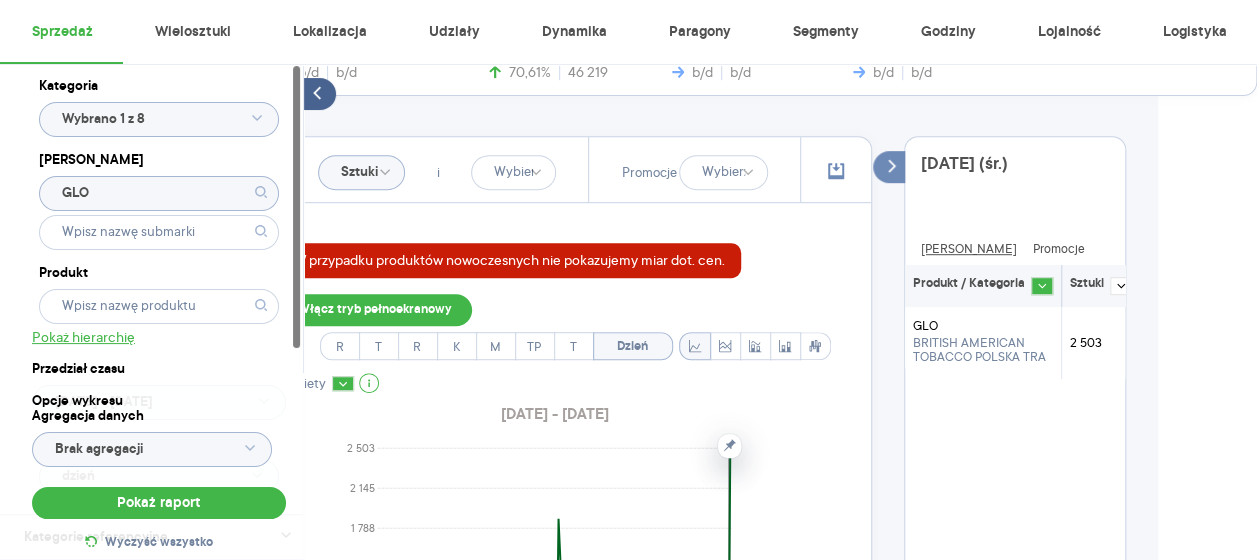 click on "Pokaż Sztuki i Promocje W przypadku produktów nowoczesnych nie pokazujemy miar dot. cen. Włącz tryb pełnoekranowy R T R K M TP T Dzień Etykiety [DATE] - [DATE] 0 358 715 1 073 1 430 1 788 2 145 2 503 Sztuki sty lut mar kwi maj cze [DATE] Dzień Legenda: Dane Brak danych British American Tobacco GLO [DATE] (śr.) Dane Promocje Produkt / Kategoria Sztuki GLO BRITISH AMERICAN TOBACCO POLSKA TRA 2 503" at bounding box center (681, 538) 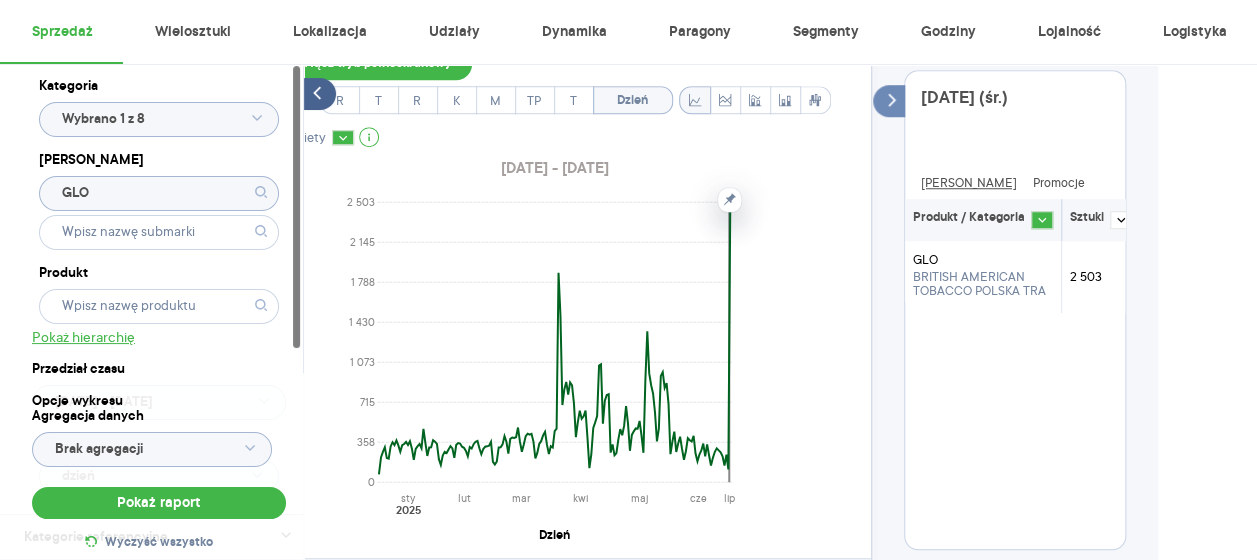 scroll, scrollTop: 760, scrollLeft: 114, axis: both 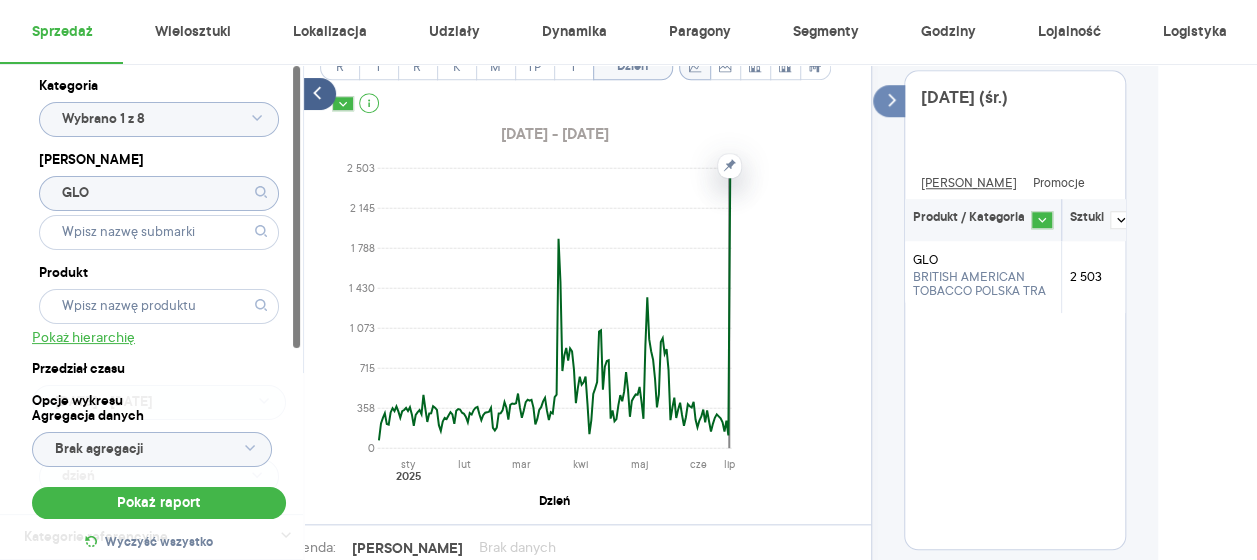 click on "W przypadku produktów nowoczesnych nie pokazujemy miar dot. cen. Włącz tryb pełnoekranowy R T R K M TP T Dzień Etykiety [DATE] - [DATE] 0 358 715 1 073 1 430 1 788 2 145 2 503 Sztuki sty lut mar kwi maj cze [DATE] Dzień Legenda: Dane Brak danych British American Tobacco GLO" at bounding box center (554, 291) 